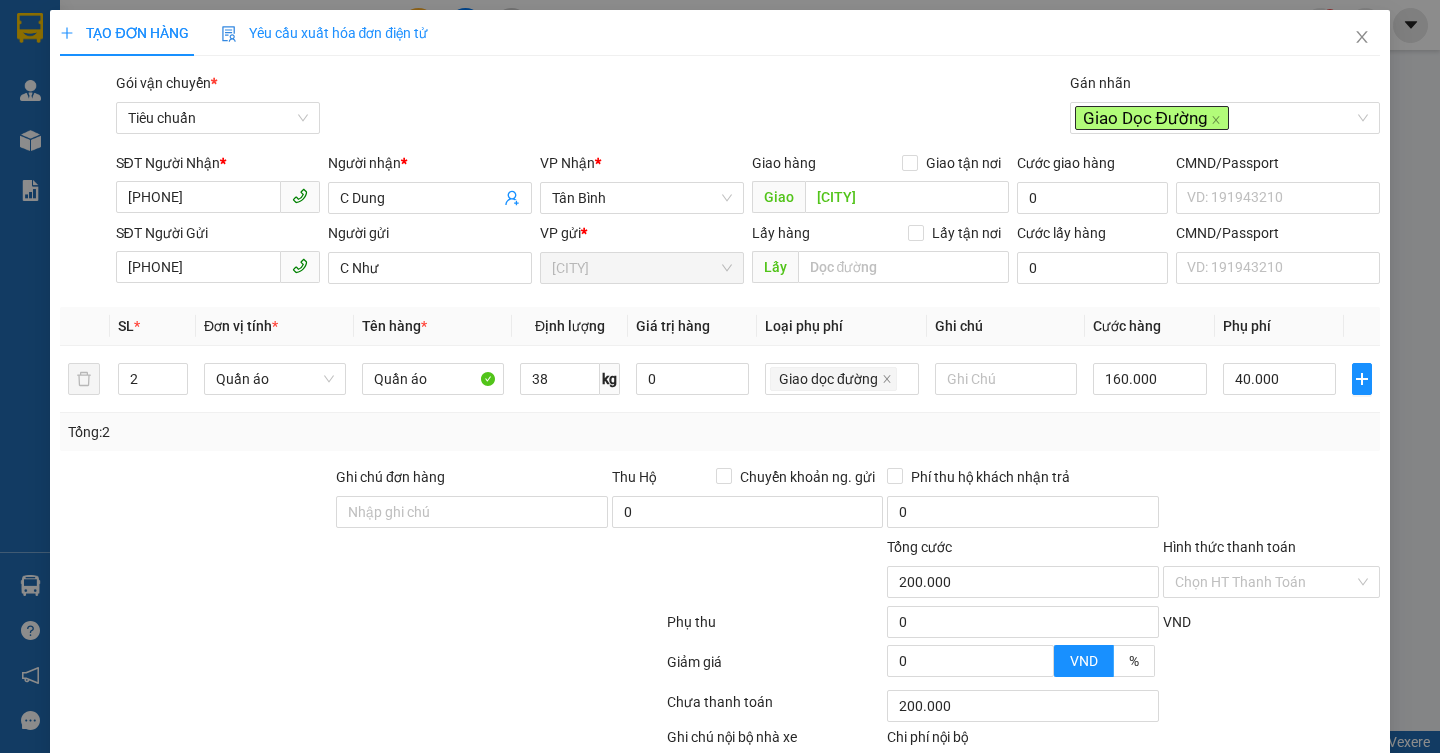 scroll, scrollTop: 0, scrollLeft: 0, axis: both 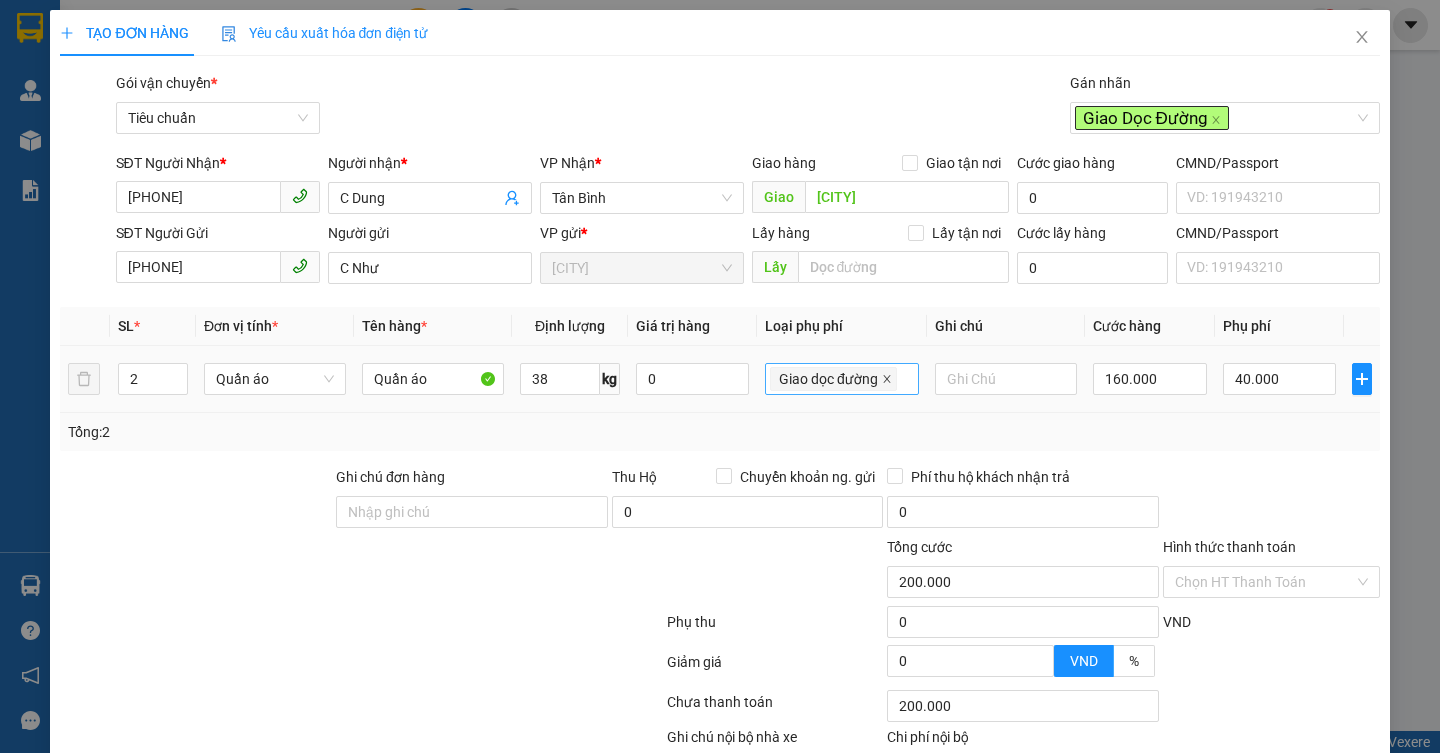click 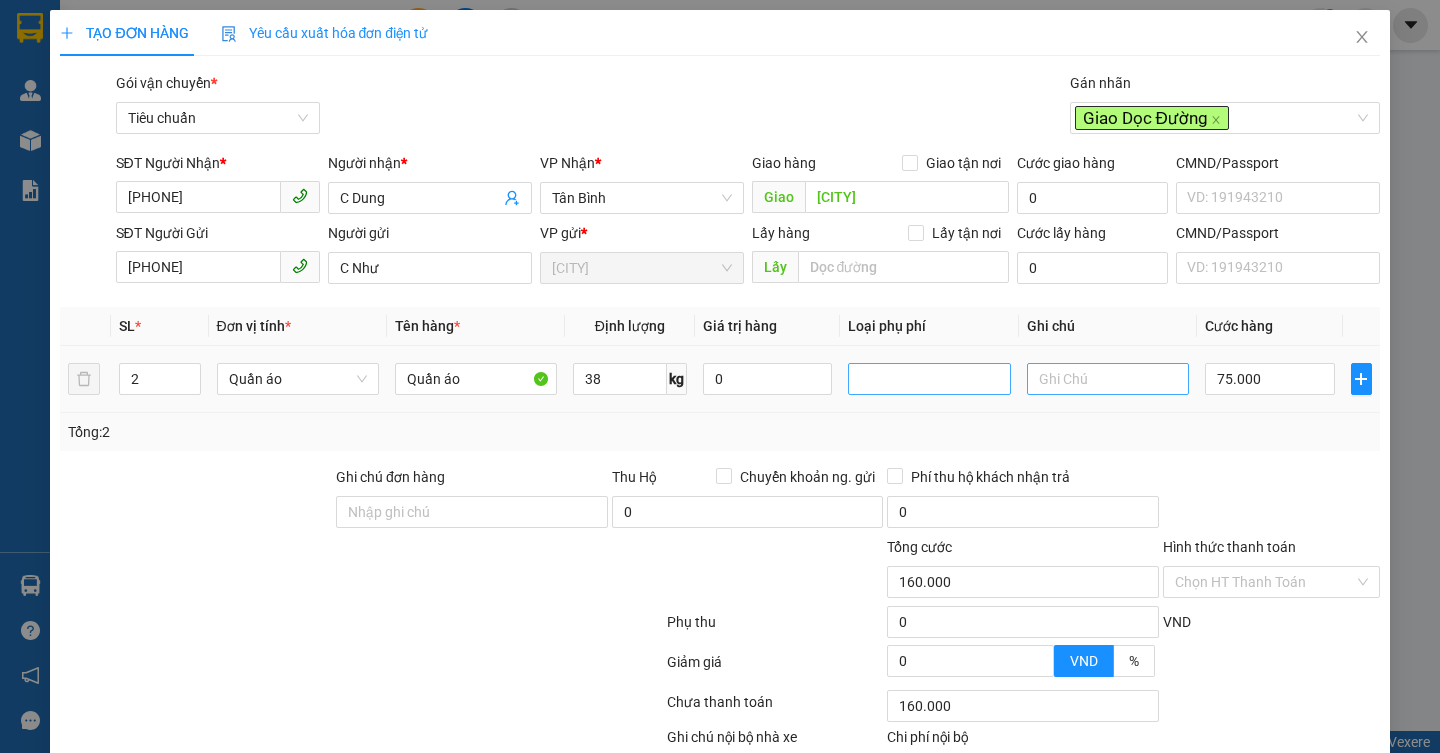 type on "75.000" 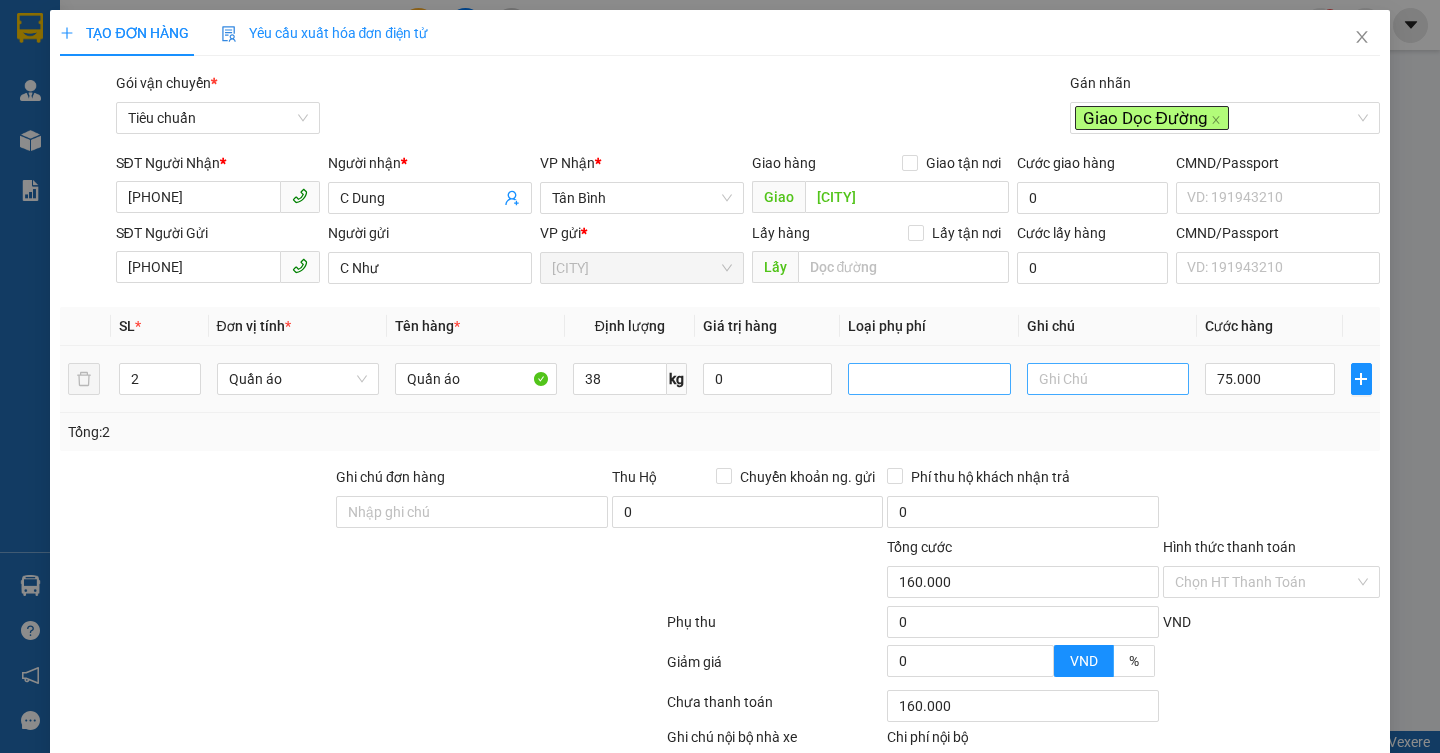 type on "75.000" 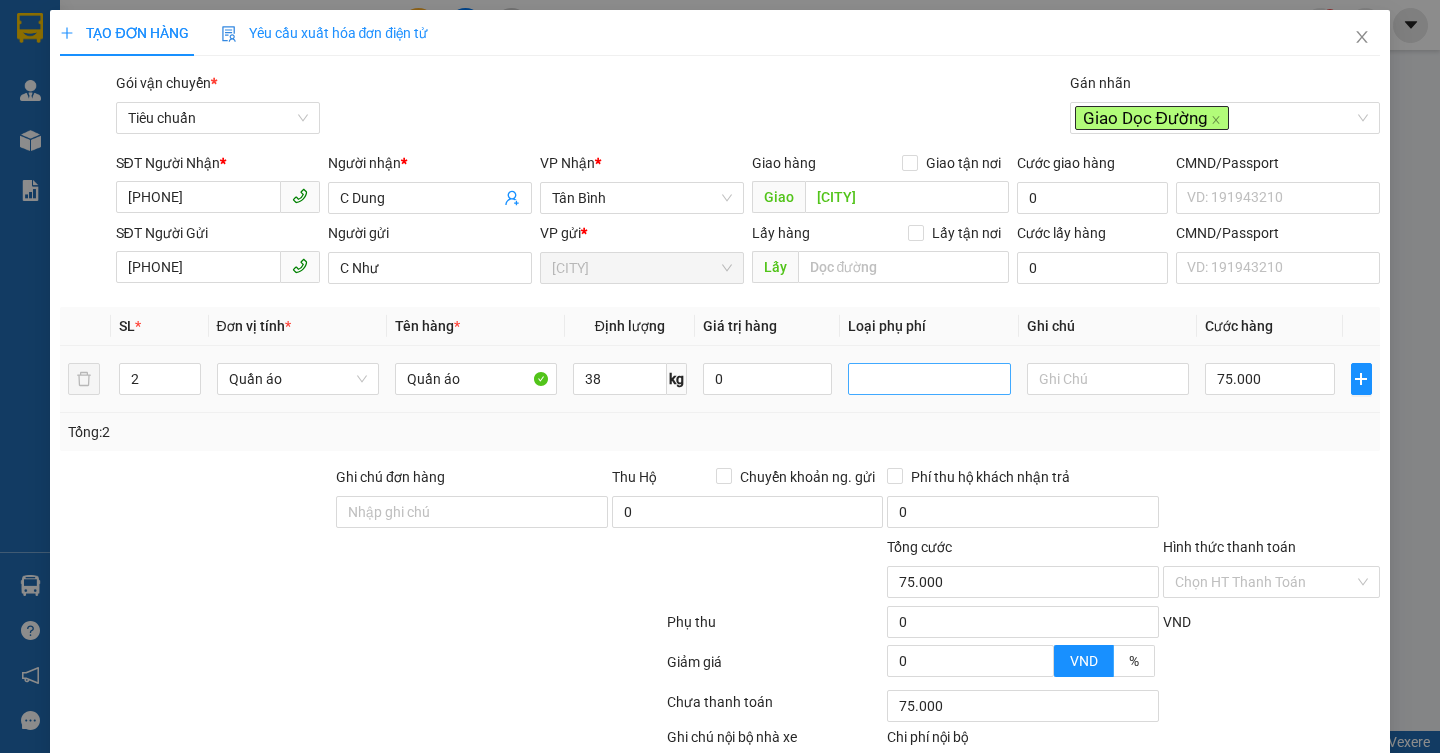 click at bounding box center (929, 379) 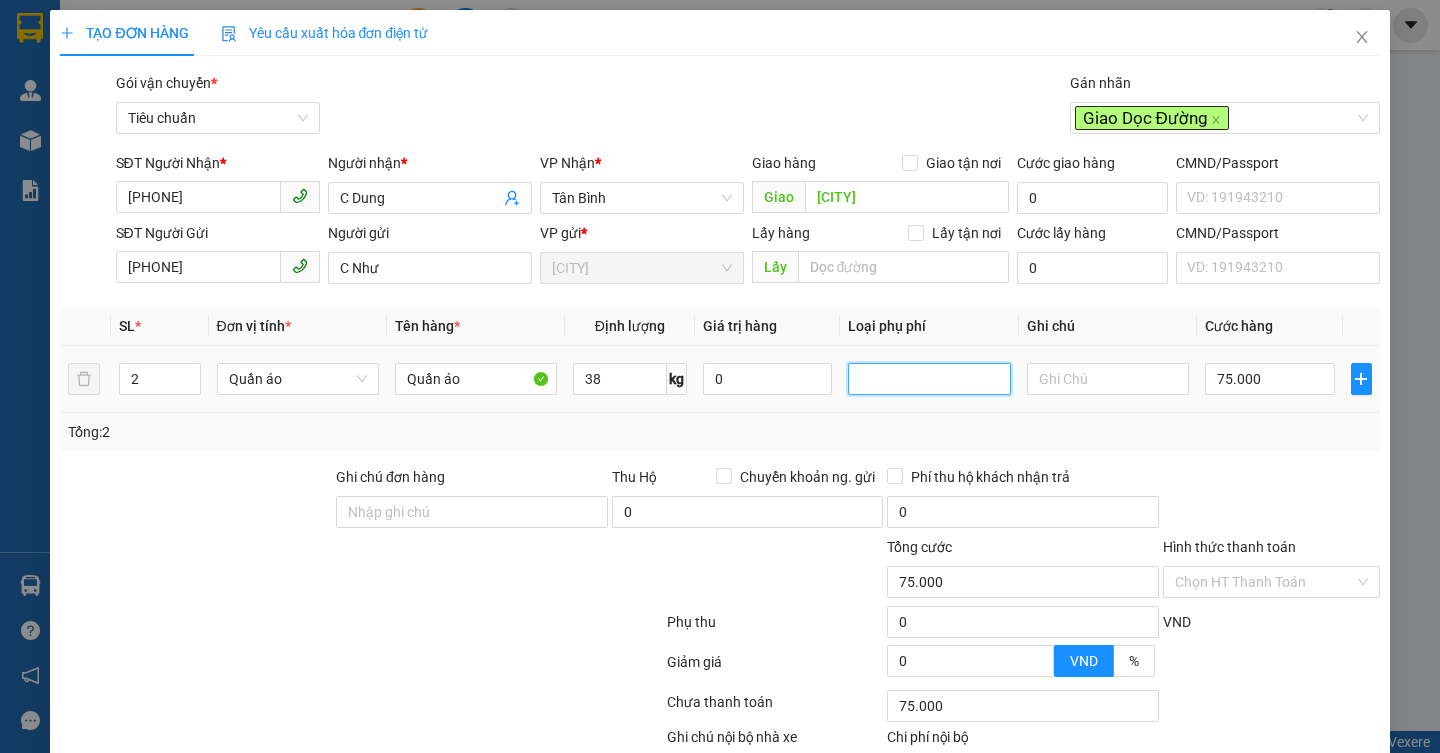 click at bounding box center [929, 379] 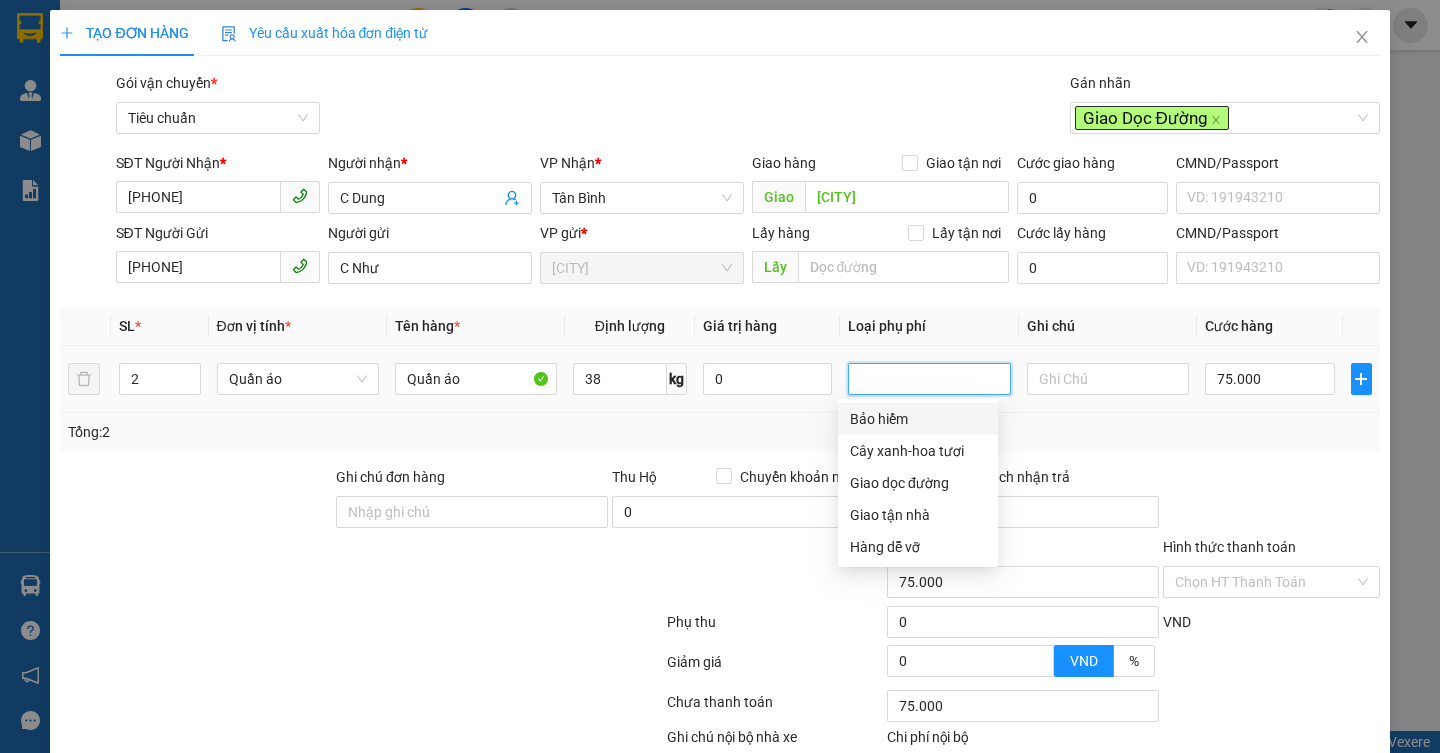 click at bounding box center [929, 379] 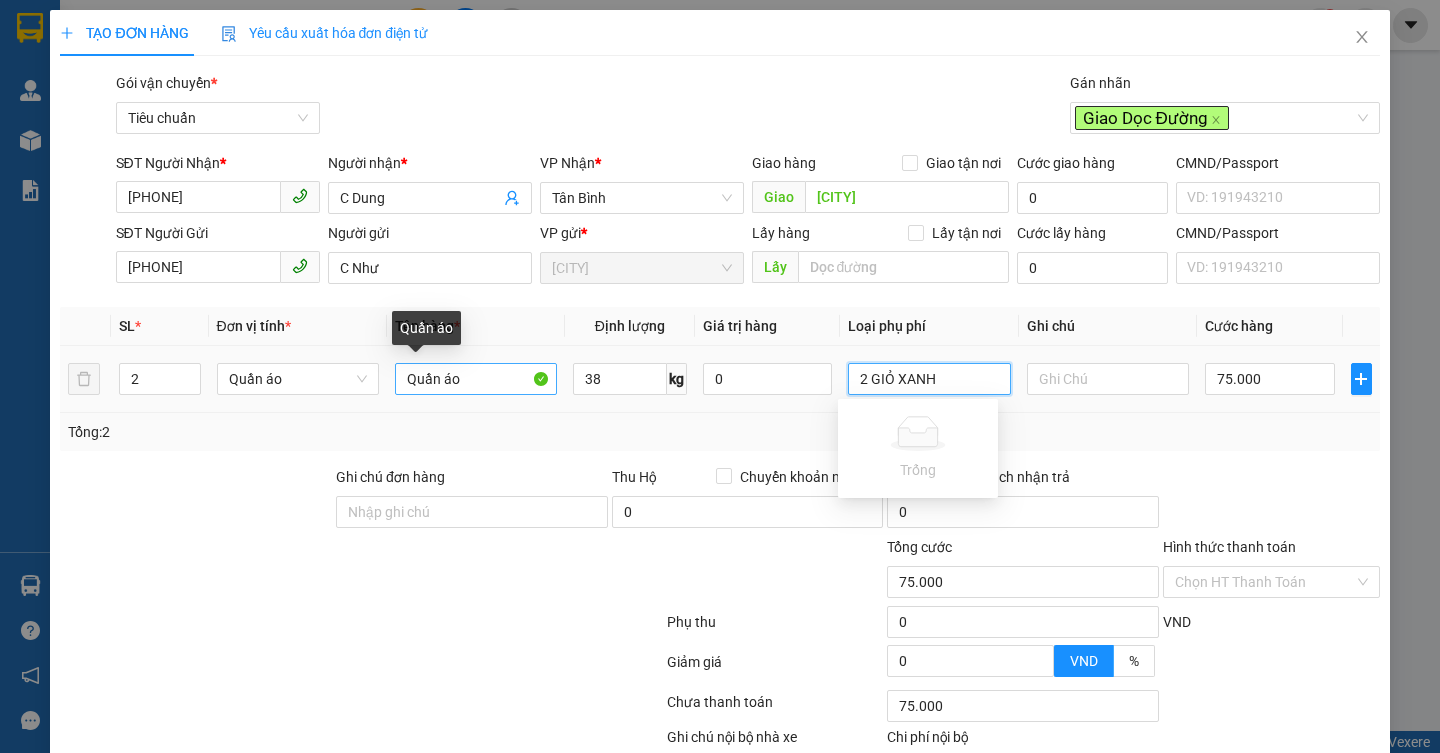 type on "2 GIỎ XANH" 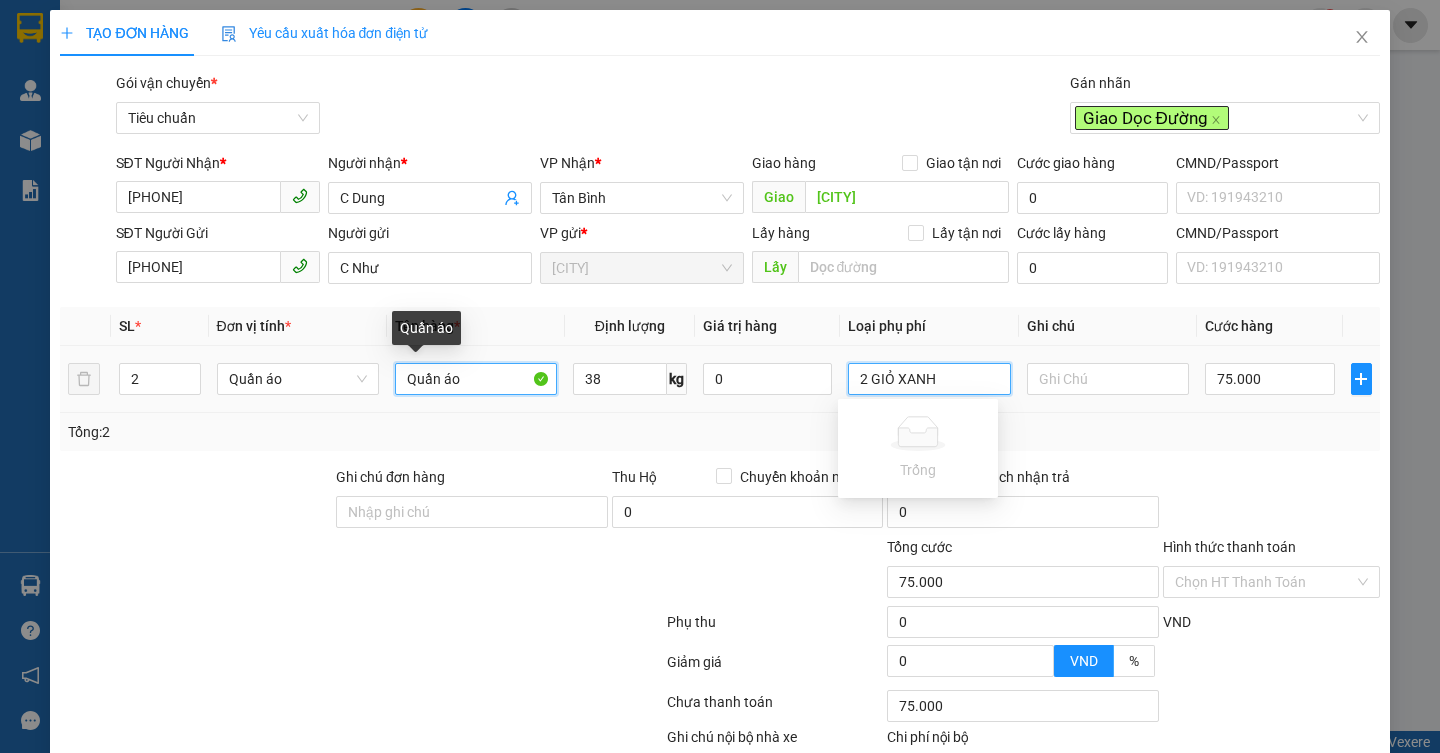 type 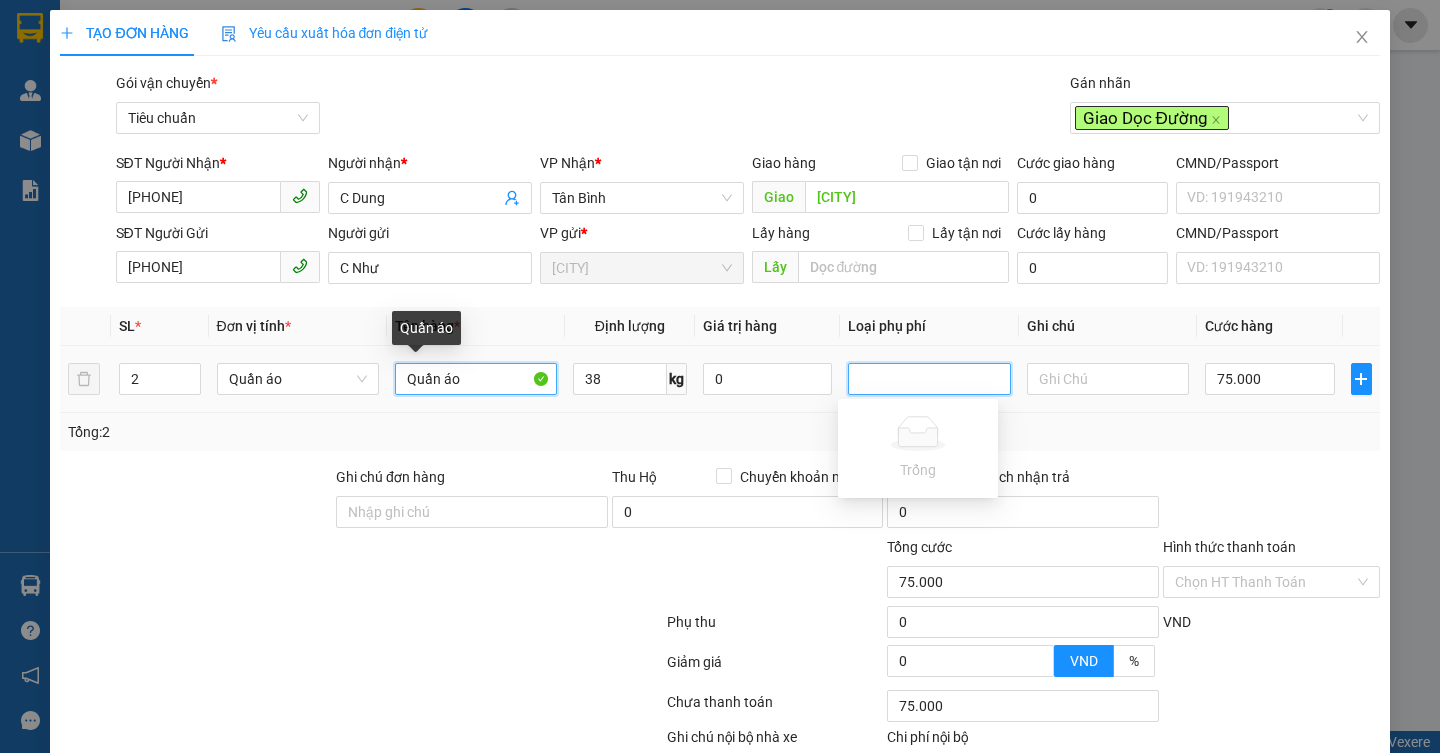 click on "Quần áo" at bounding box center [476, 379] 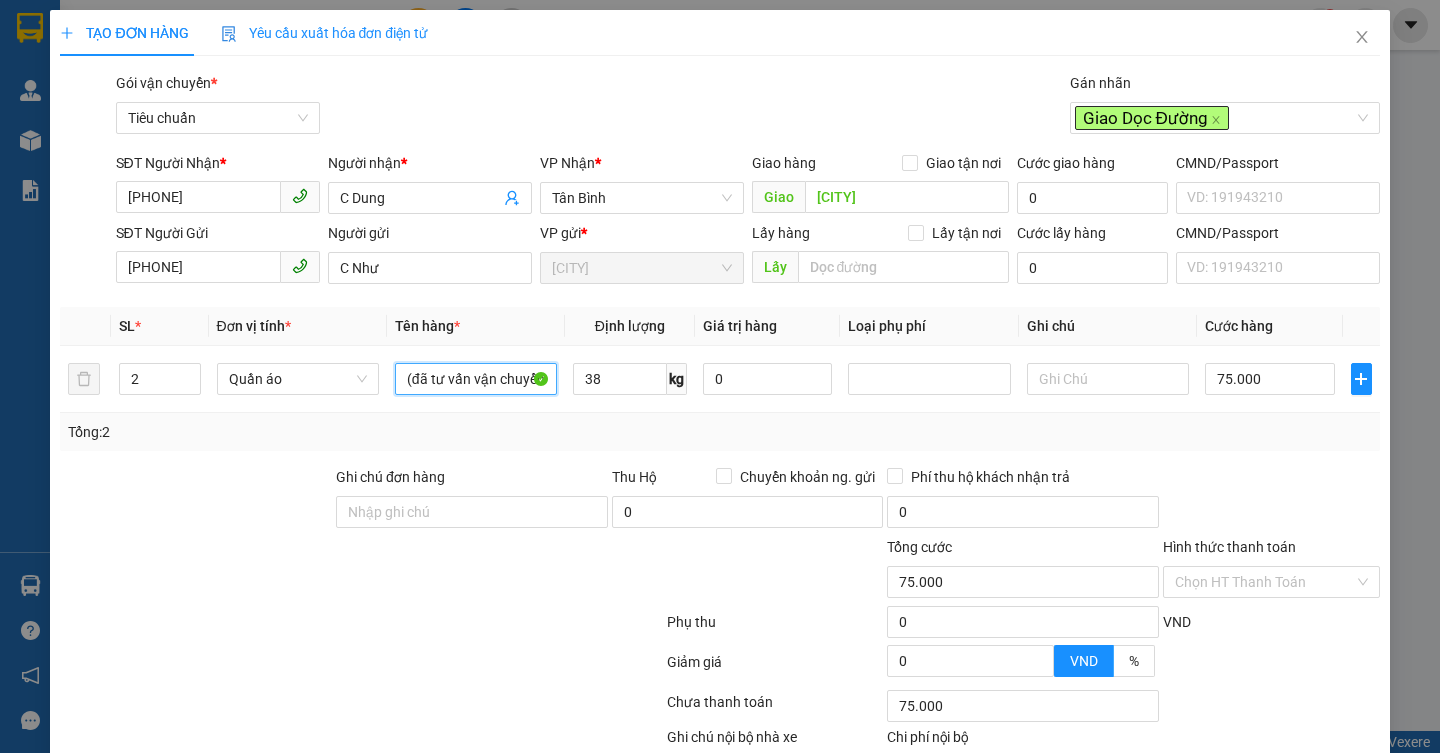 scroll, scrollTop: 0, scrollLeft: 57, axis: horizontal 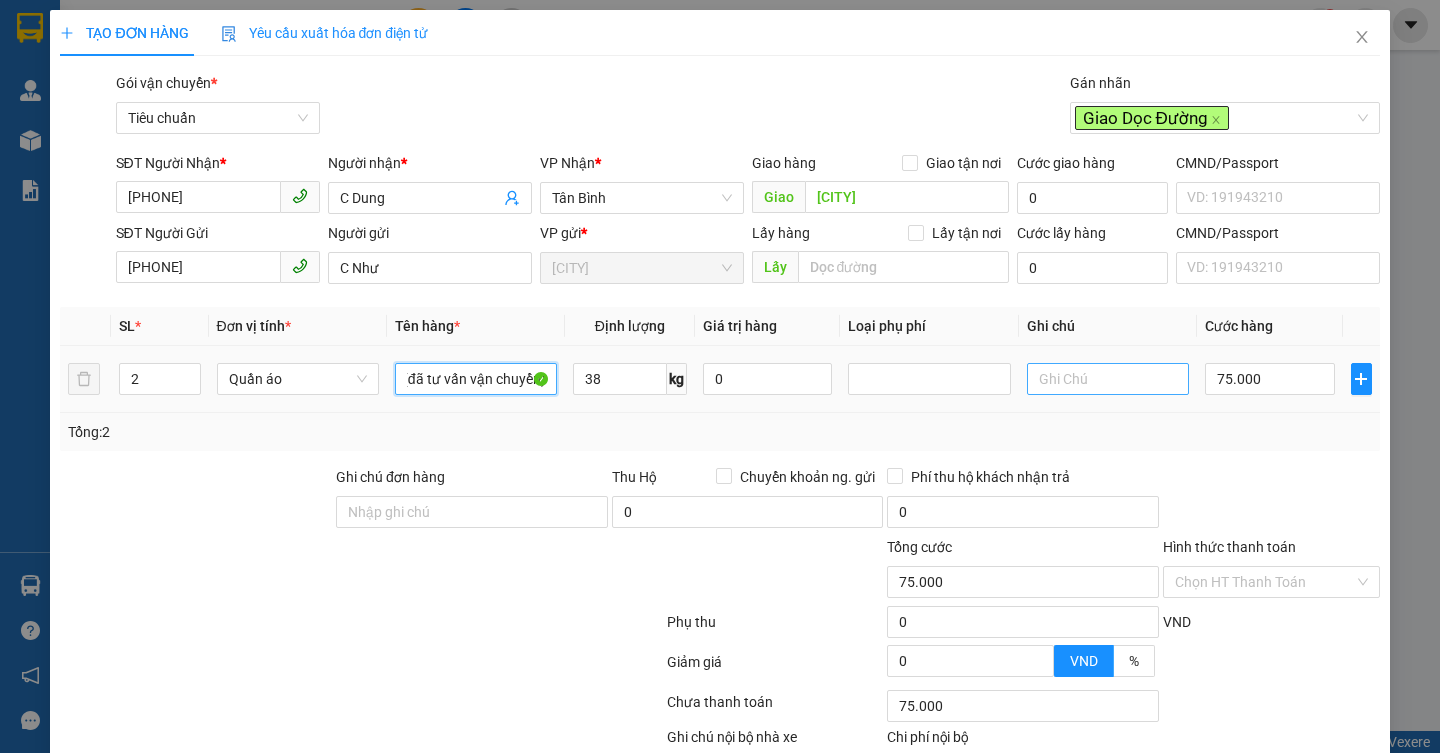 type on "Quần áo(đã tư vấn vận chuyển)" 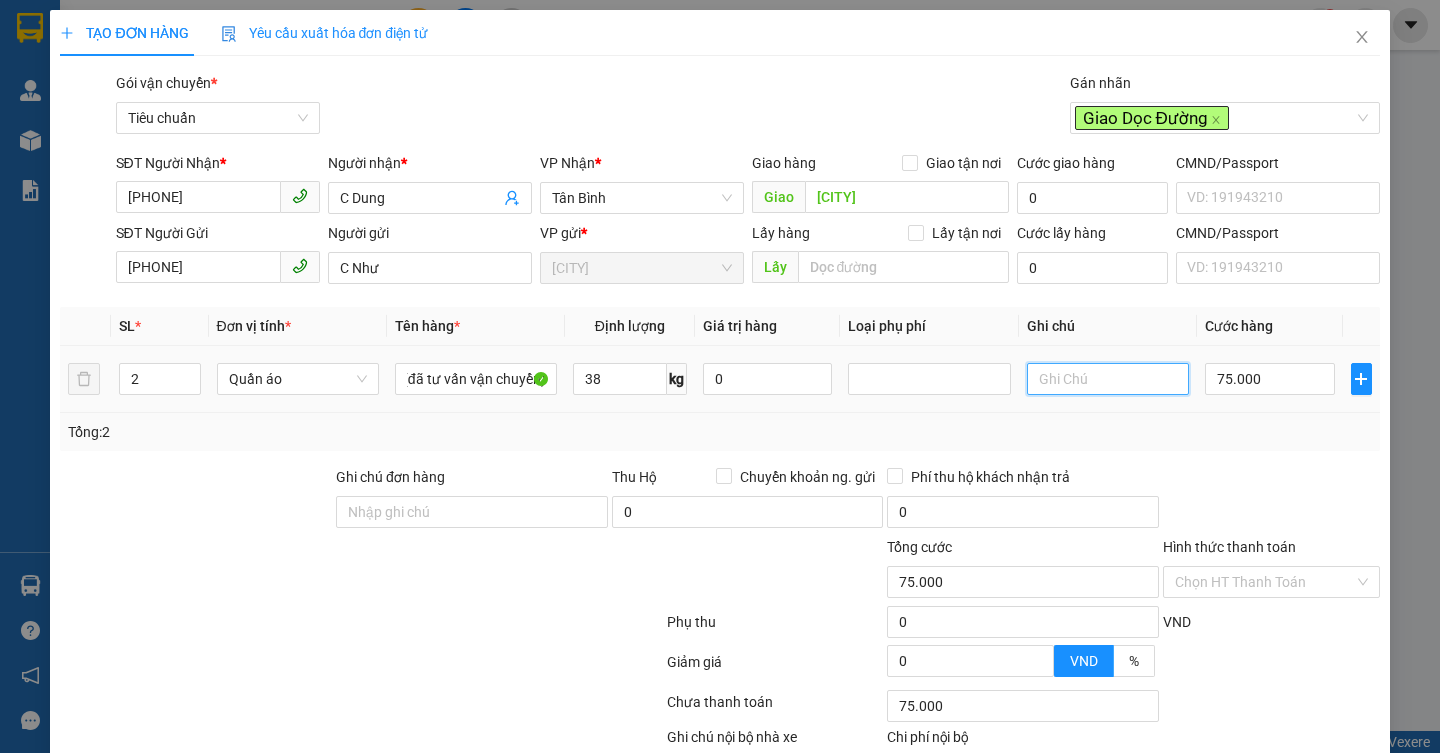 click at bounding box center [1108, 379] 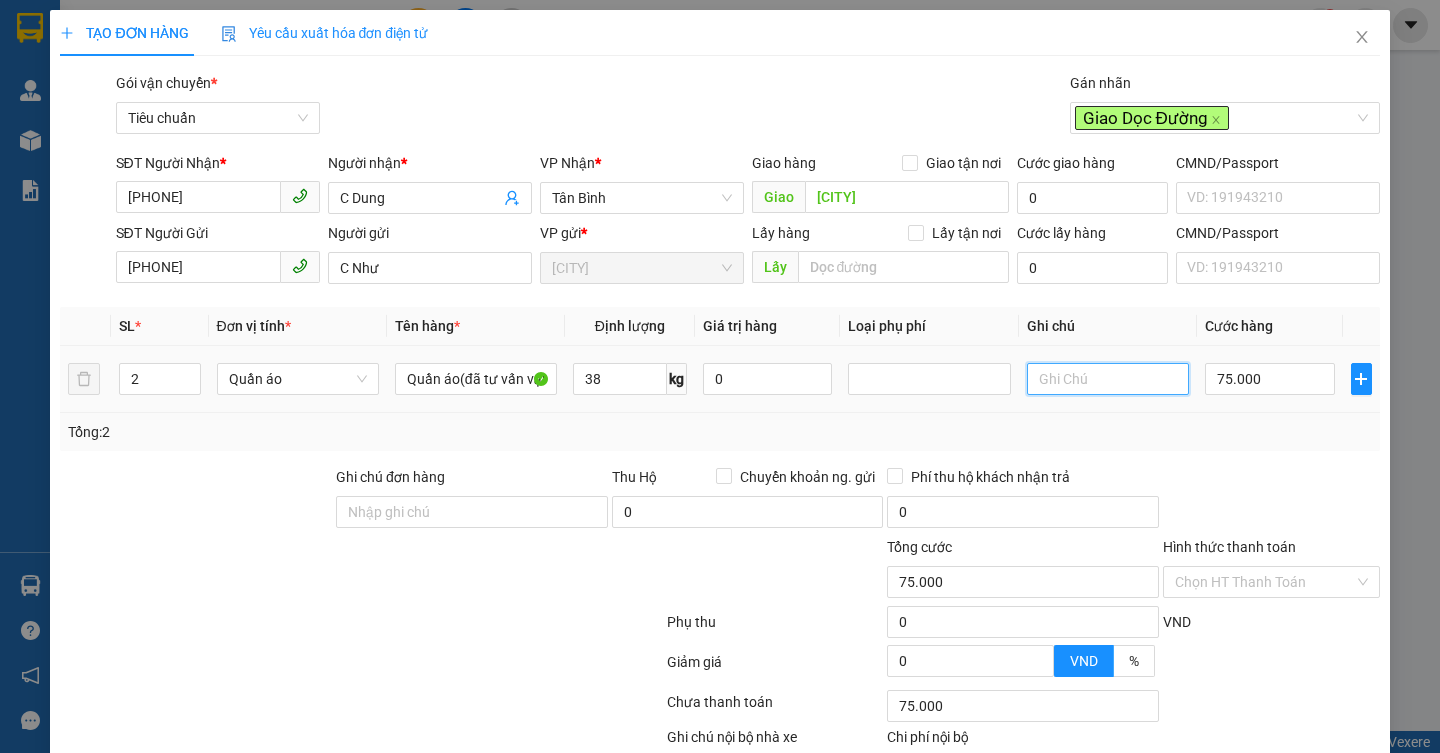 click at bounding box center (1108, 379) 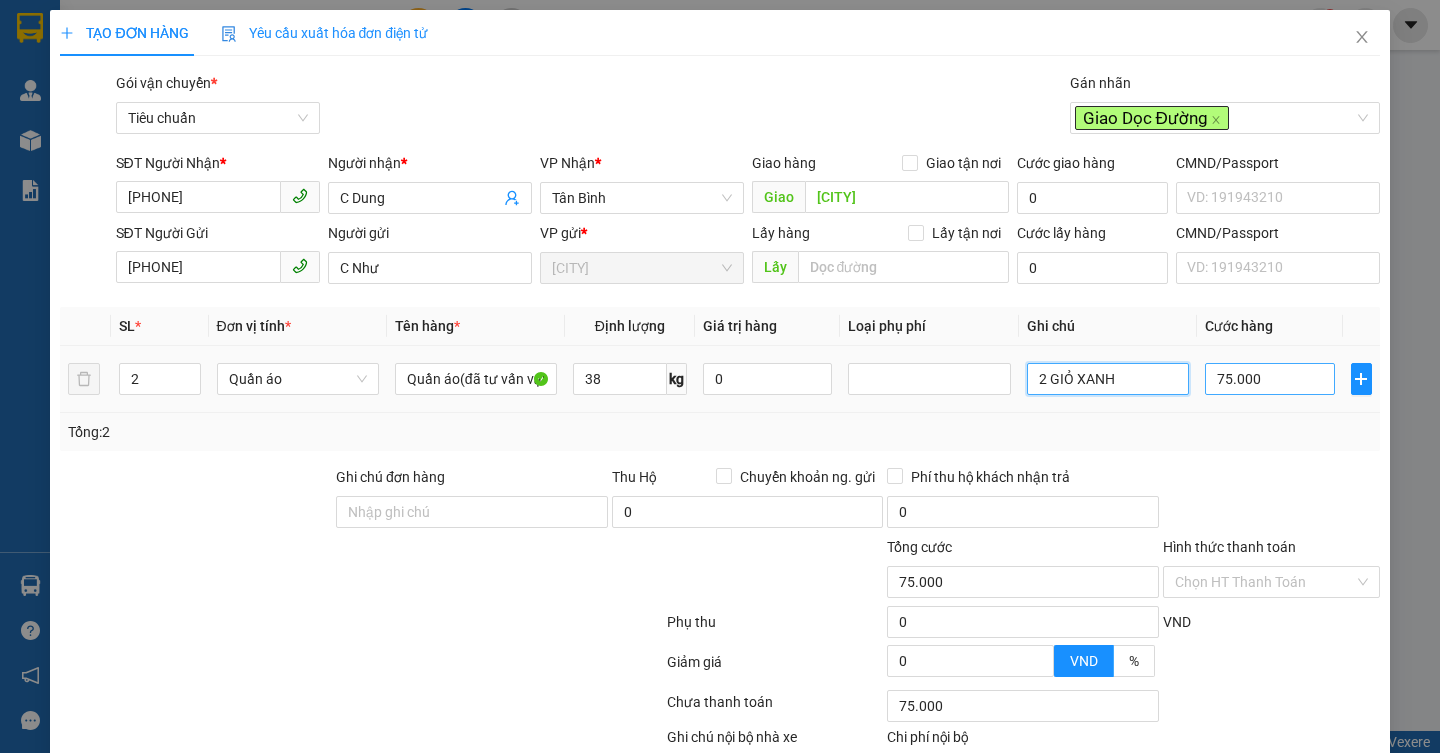 type on "2 GIỎ XANH" 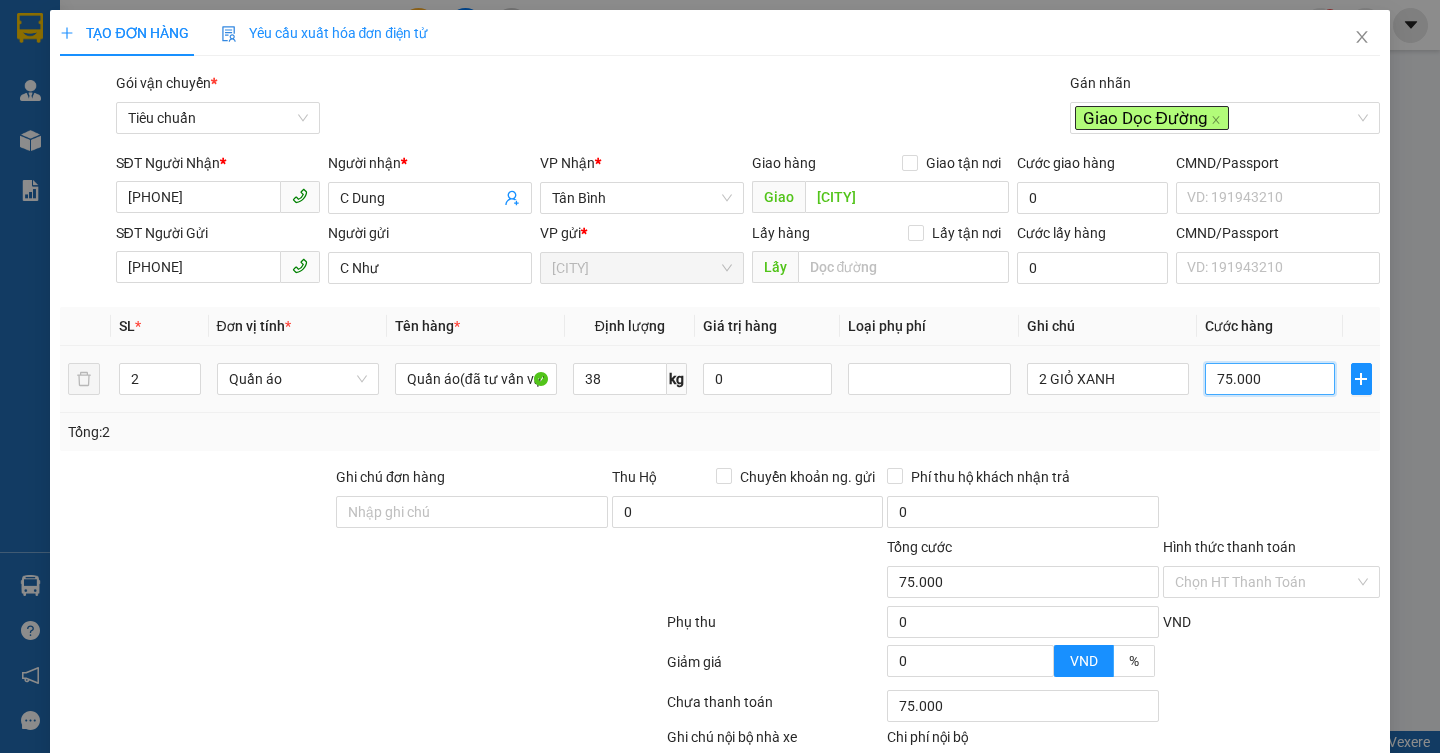 click on "75.000" at bounding box center (1270, 379) 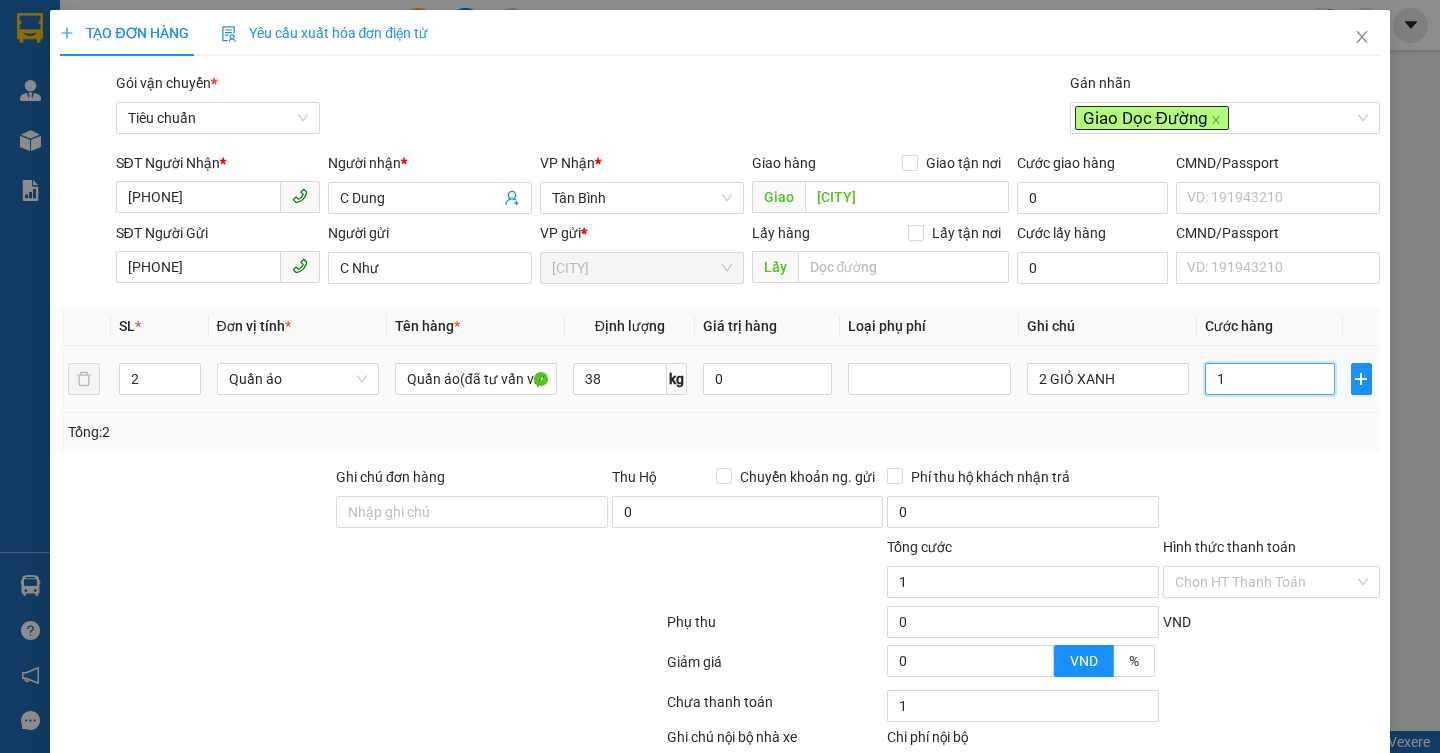 type on "15" 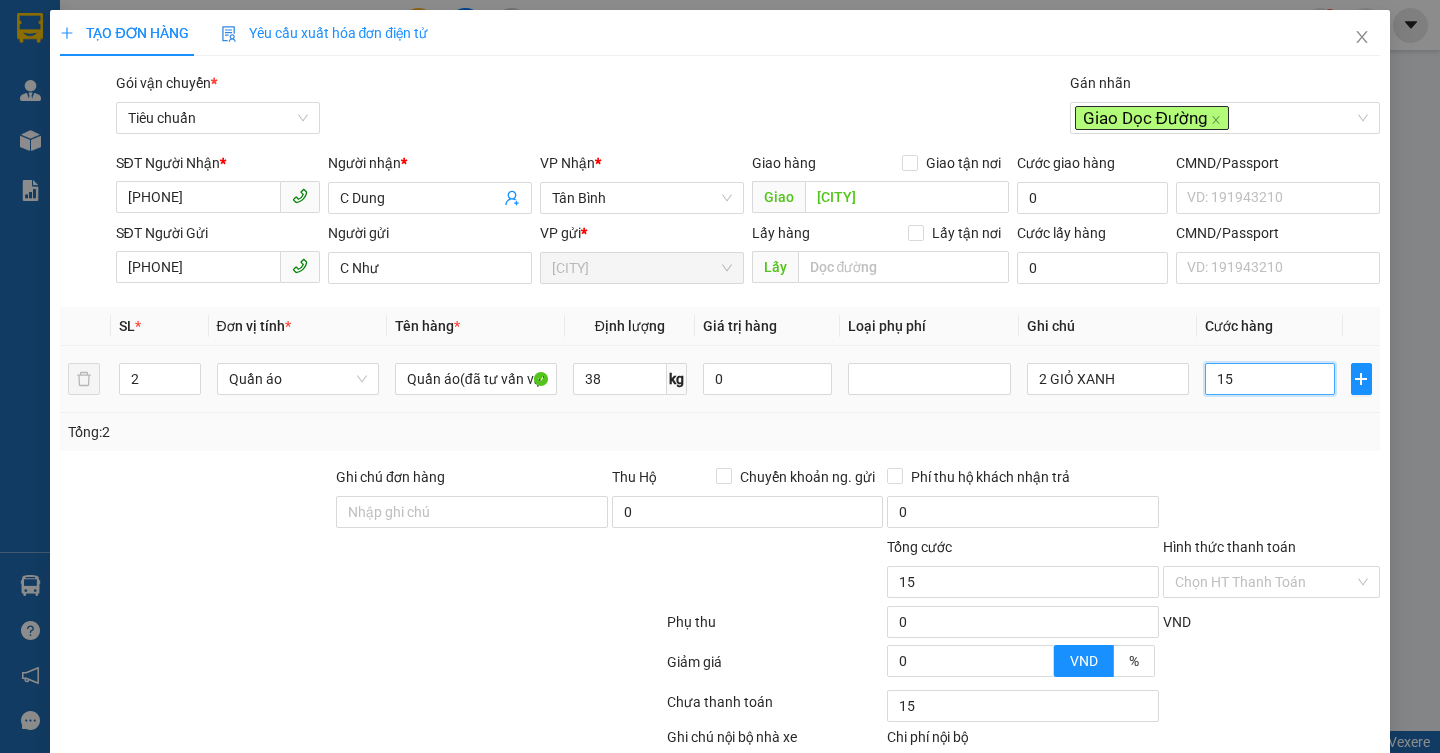 type on "150" 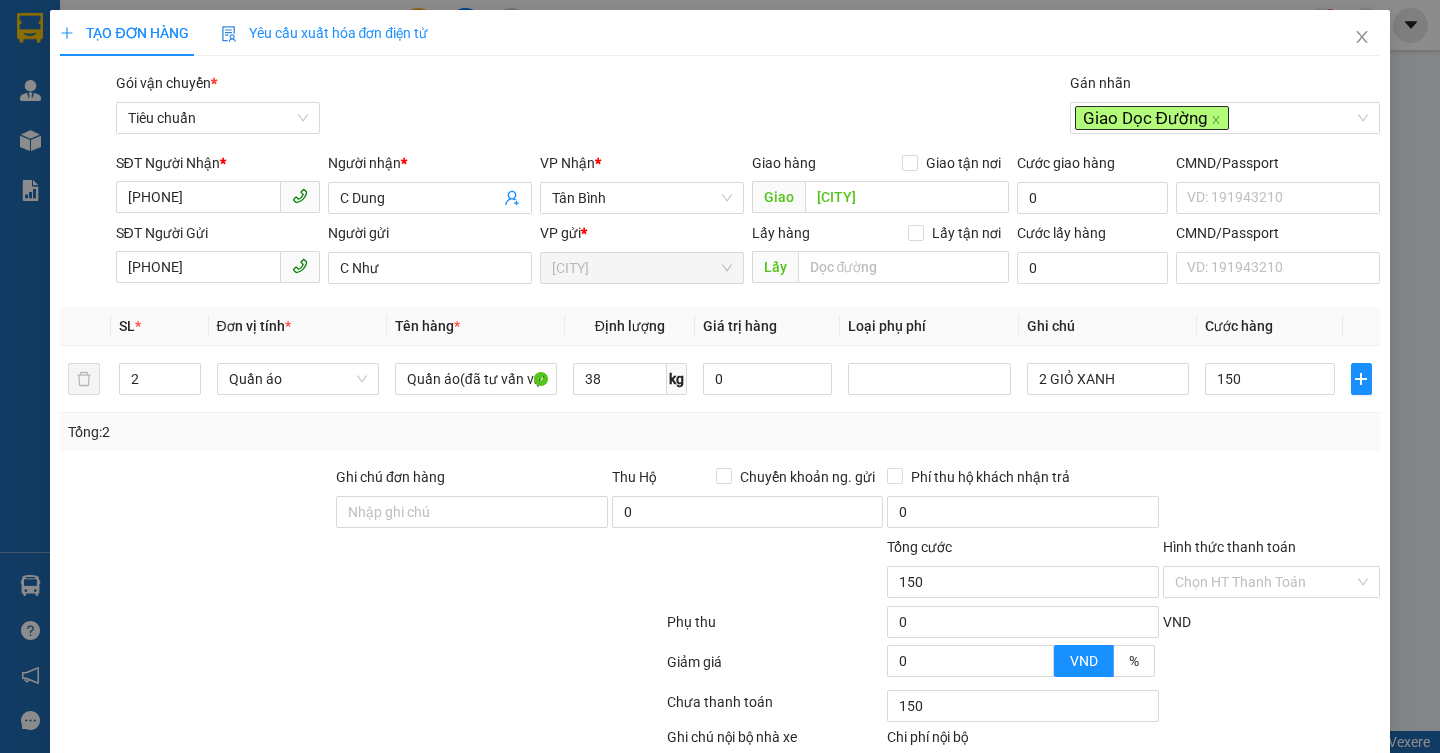 click on "Transit Pickup Surcharge Ids Transit Deliver Surcharge Ids Transit Deliver Surcharge Transit Deliver Surcharge Gói vận chuyển  * Tiêu chuẩn Gán nhãn Giao Dọc Đường   SĐT Người Nhận  * [PHONE] Người nhận  * [NAME] VP Nhận  * Tân Bình Giao hàng Giao tận nơi Giao Trạm thu phí lái thiêu Cước giao hàng 0 CMND/Passport VD: [ID_NUMBER] SĐT Người Gửi [PHONE] Người gửi C [NAME] VP gửi  * Hòa Đông Lấy hàng Lấy tận nơi Lấy Cước lấy hàng 0 CMND/Passport VD: [ID_NUMBER] SL  * Đơn vị tính  * Tên hàng  * Định lượng Giá trị hàng Loại phụ phí Ghi chú Cước hàng                     2 Quần áo Quần áo(đã tư vấn vận chuyển) 38 kg 0   2 GIỎ XANH 150 Tổng:  2 Ghi chú đơn hàng Thu Hộ Chuyển khoản ng. gửi 0 Phí thu hộ khách nhận trả 0 Tổng cước 150 Hình thức thanh toán Chọn HT Thanh Toán Phụ thu 0 VND Giảm giá 0 VND % Discount 0 Số tiền thu trước 0 150 0" at bounding box center [719, 453] 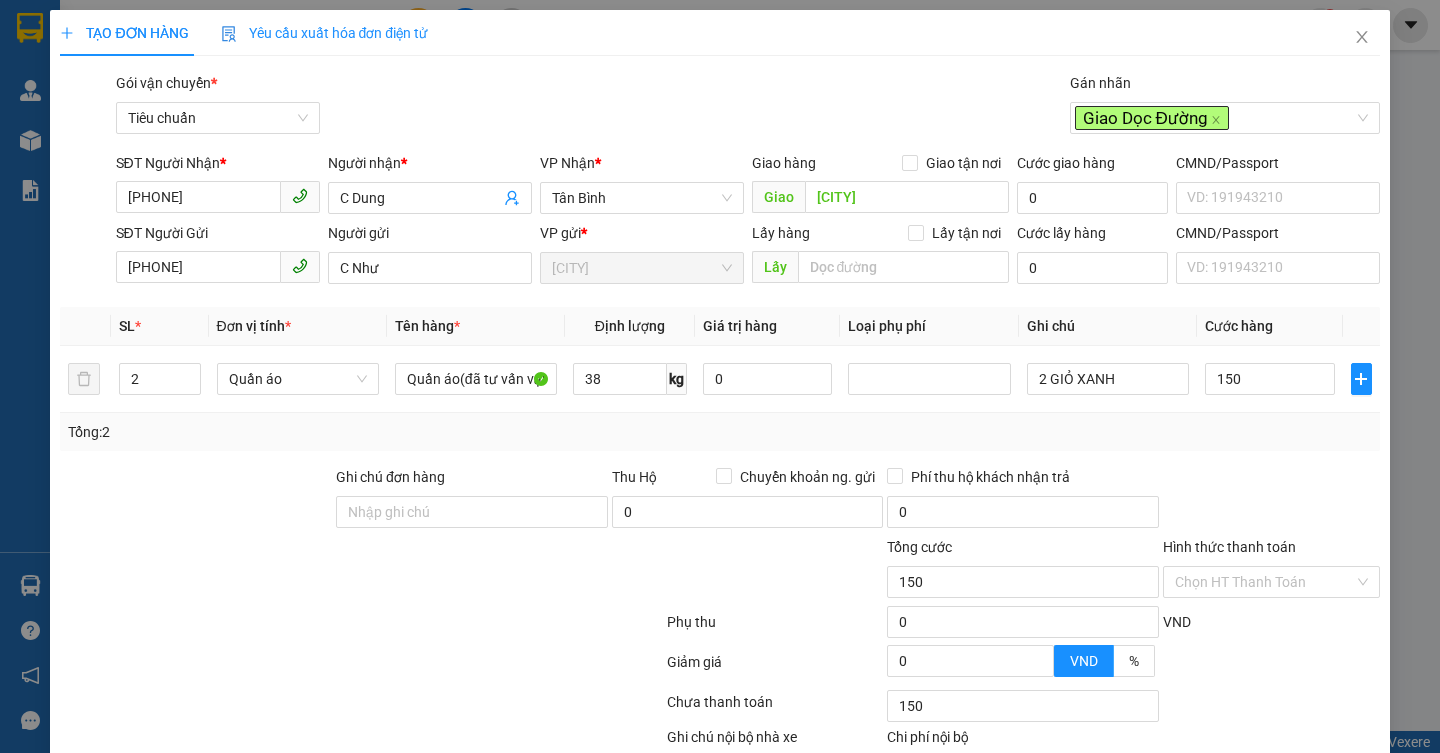 type on "150.000" 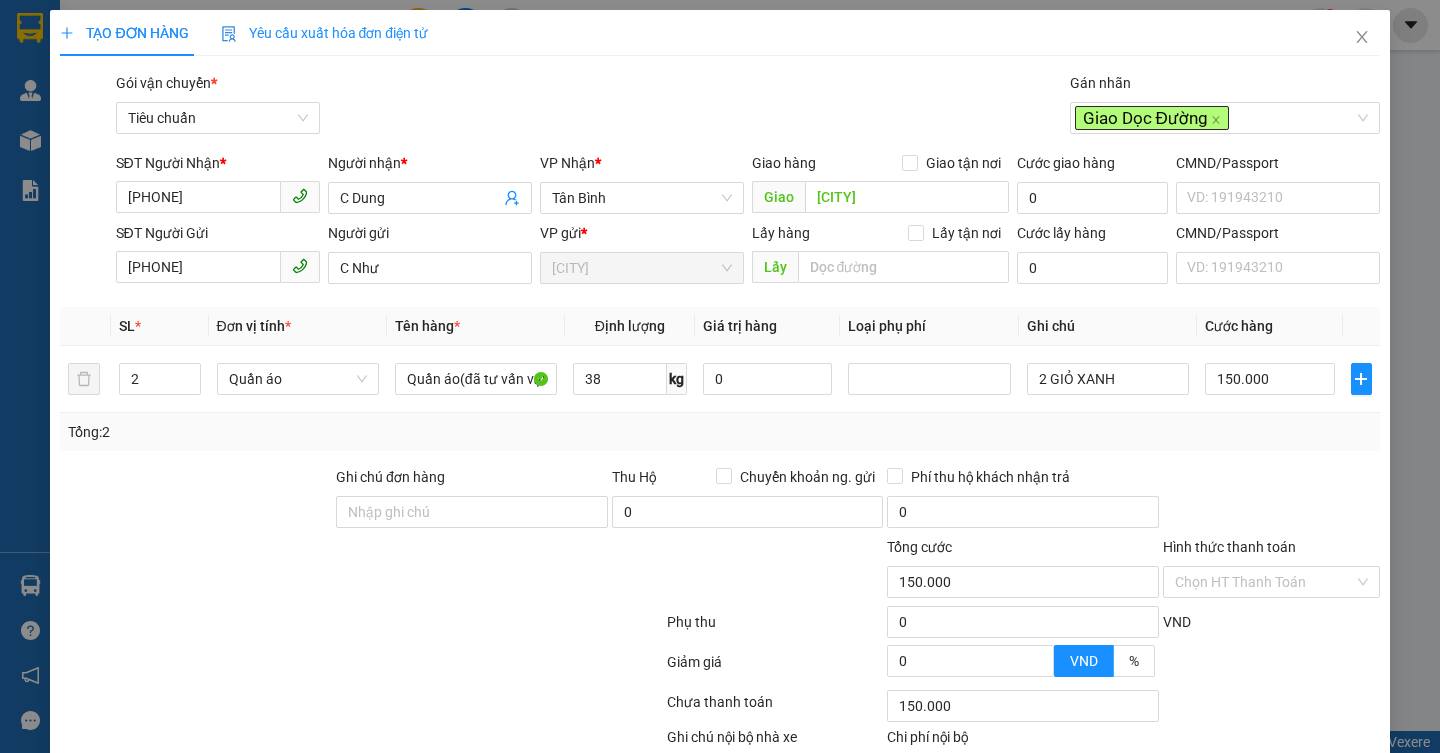 click on "Transit Pickup Surcharge Ids Transit Deliver Surcharge Ids Transit Deliver Surcharge Transit Deliver Surcharge Gói vận chuyển  * Tiêu chuẩn Gán nhãn Giao Dọc Đường   SĐT Người Nhận  * [PHONE] Người nhận  * [NAME] VP Nhận  * Tân Bình Giao hàng Giao tận nơi Giao Trạm thu phí lái thiêu Cước giao hàng 0 CMND/Passport VD: [ID_NUMBER] SĐT Người Gửi [PHONE] Người gửi C [NAME] VP gửi  * Hòa Đông Lấy hàng Lấy tận nơi Lấy Cước lấy hàng 0 CMND/Passport VD: [ID_NUMBER] SL  * Đơn vị tính  * Tên hàng  * Định lượng Giá trị hàng Loại phụ phí Ghi chú Cước hàng                     2 Quần áo Quần áo(đã tư vấn vận chuyển) 38 kg 0   2 GIỎ XANH 150.000 Tổng:  2 Ghi chú đơn hàng Thu Hộ Chuyển khoản ng. gửi 0 Phí thu hộ khách nhận trả 0 Tổng cước 150.000 Hình thức thanh toán Chọn HT Thanh Toán Phụ thu 0 VND Giảm giá 0 VND % Discount 0 Số tiền thu trước 0 0" at bounding box center (719, 453) 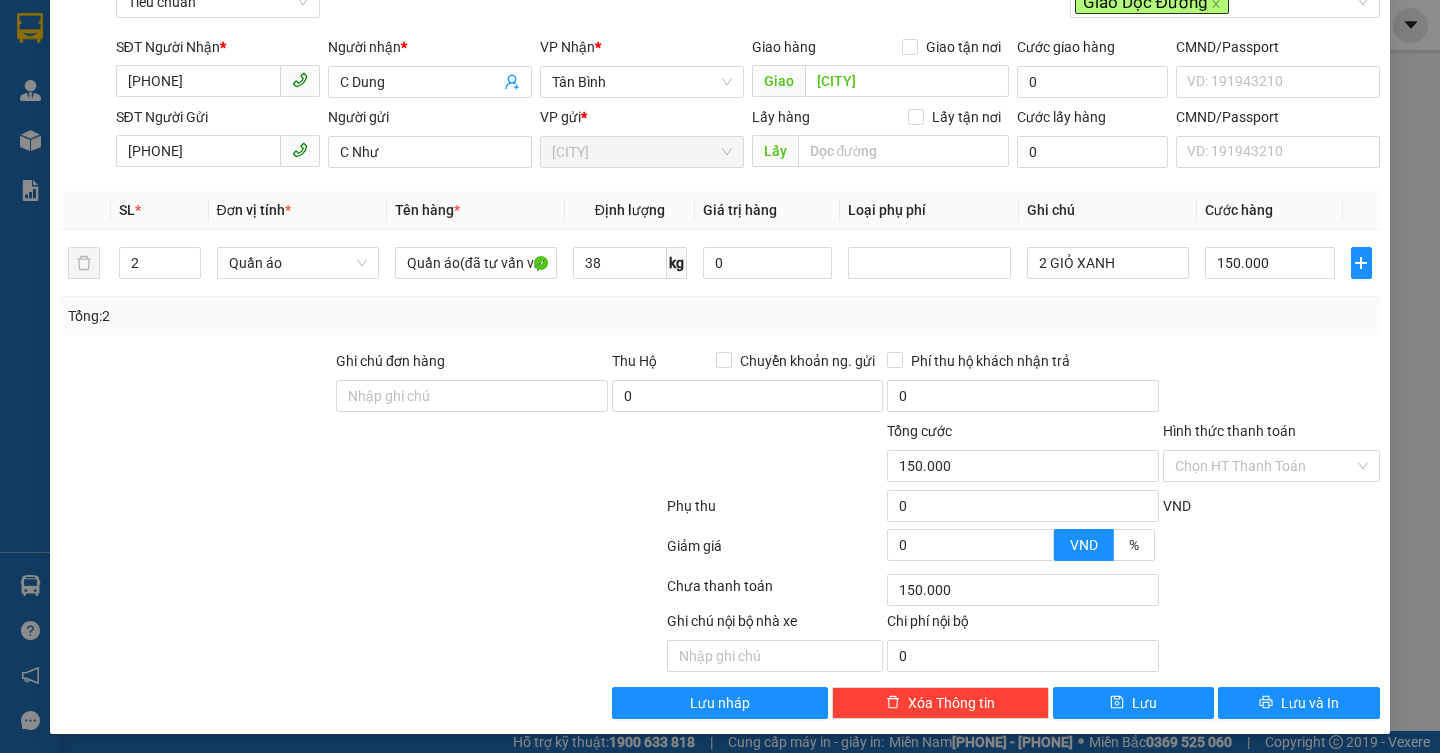 scroll, scrollTop: 121, scrollLeft: 0, axis: vertical 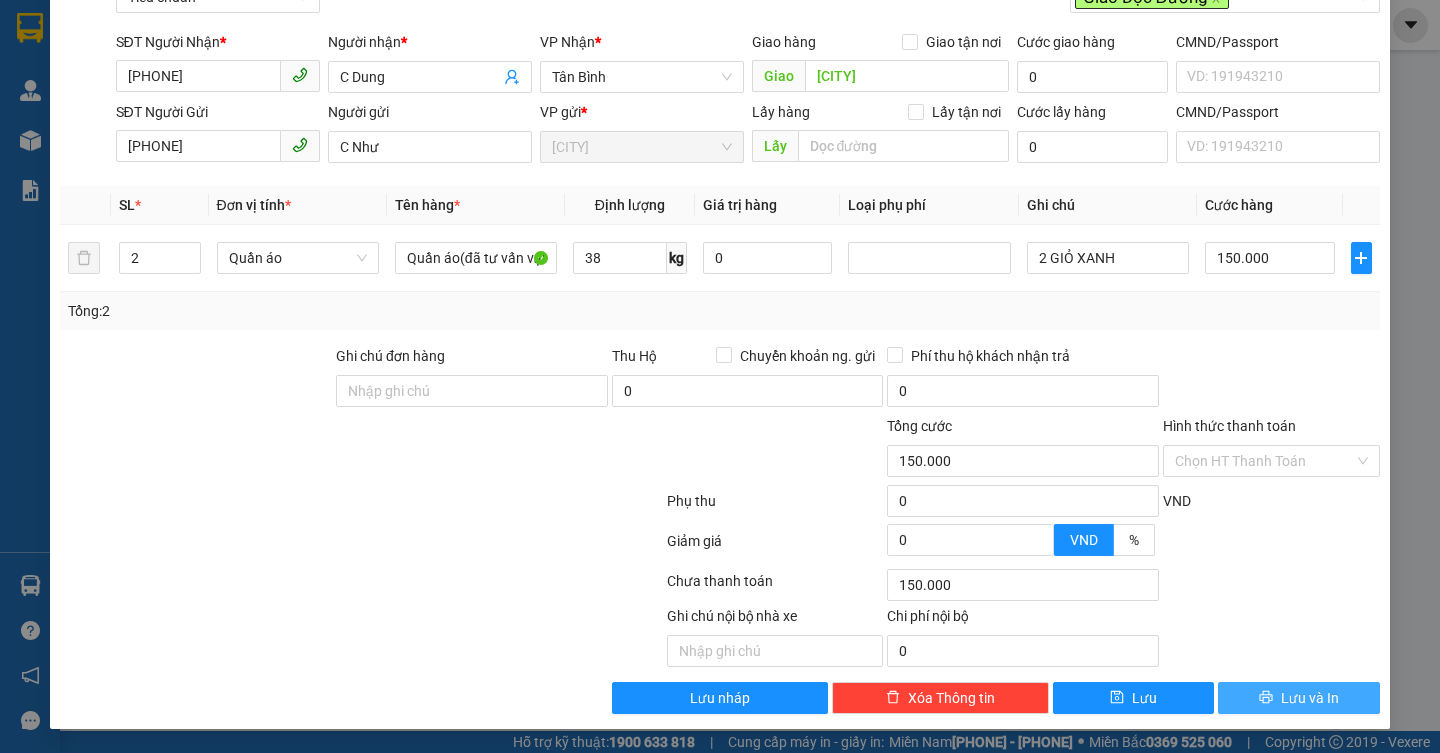 click on "Lưu và In" at bounding box center [1310, 698] 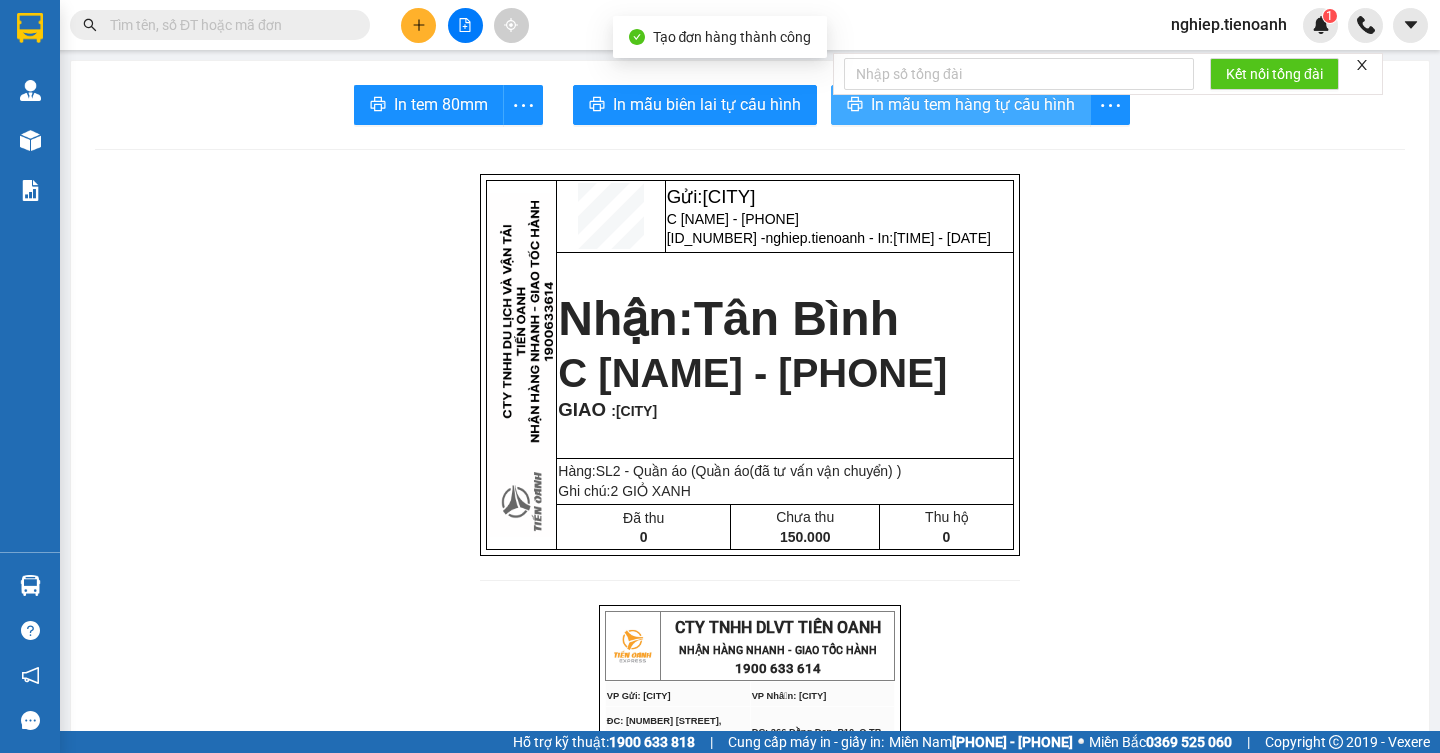 click on "In mẫu tem hàng tự cấu hình" at bounding box center [973, 104] 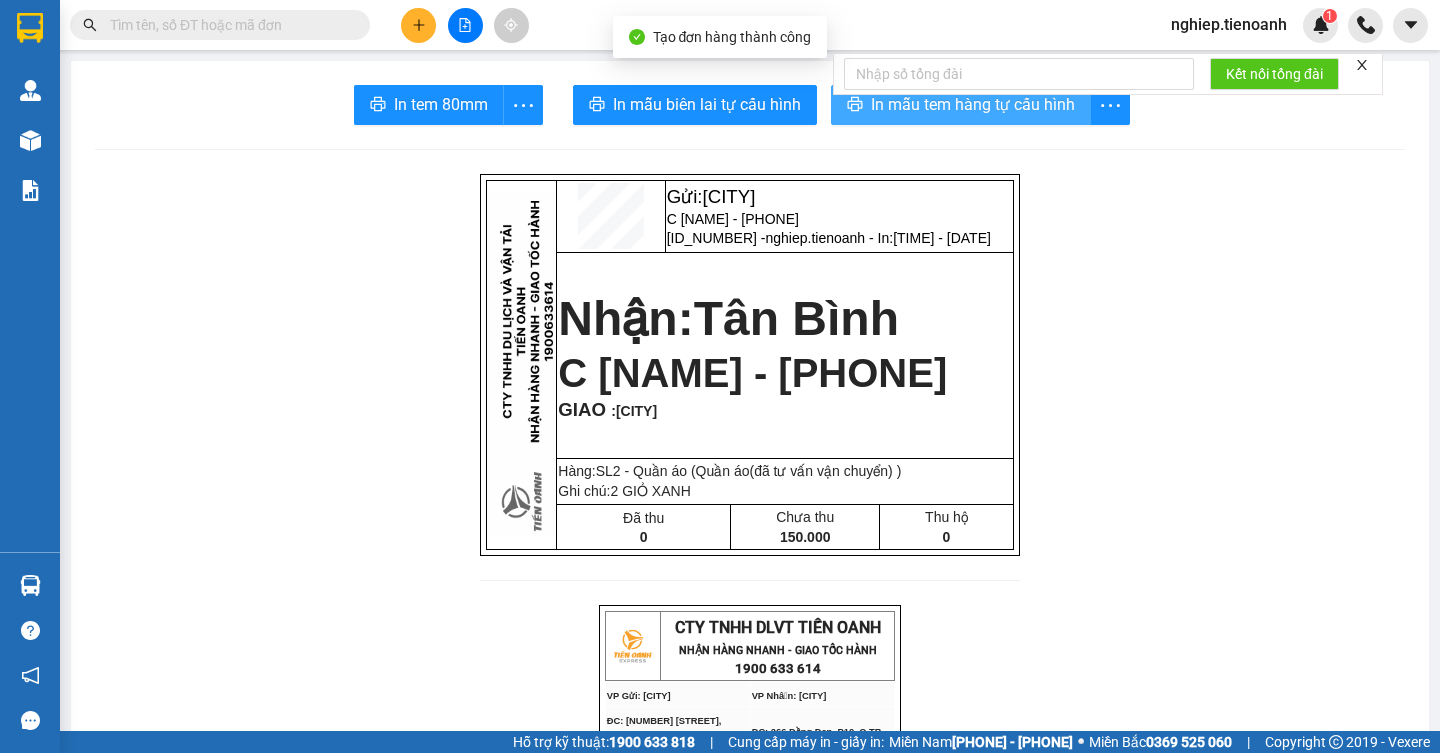 scroll, scrollTop: 0, scrollLeft: 0, axis: both 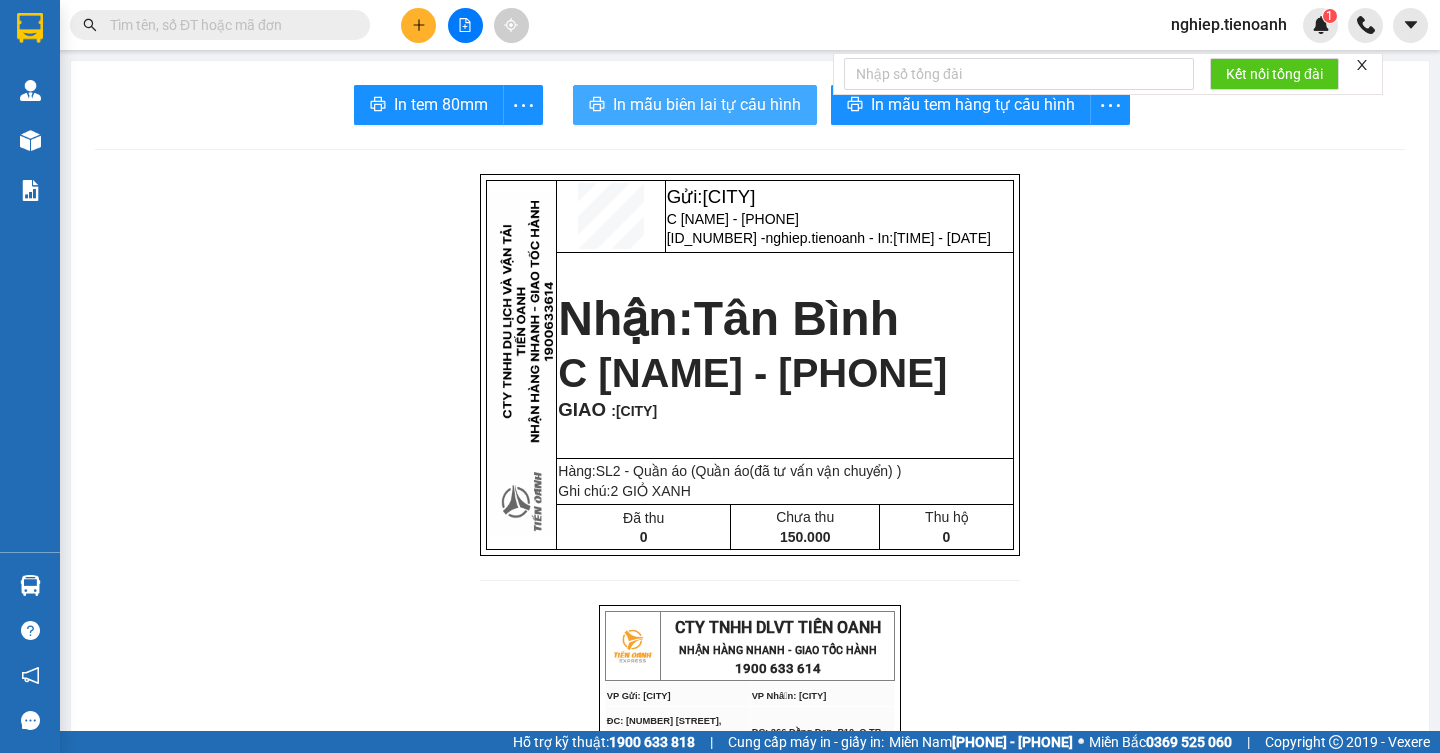 click on "In mẫu biên lai tự cấu hình" at bounding box center [707, 104] 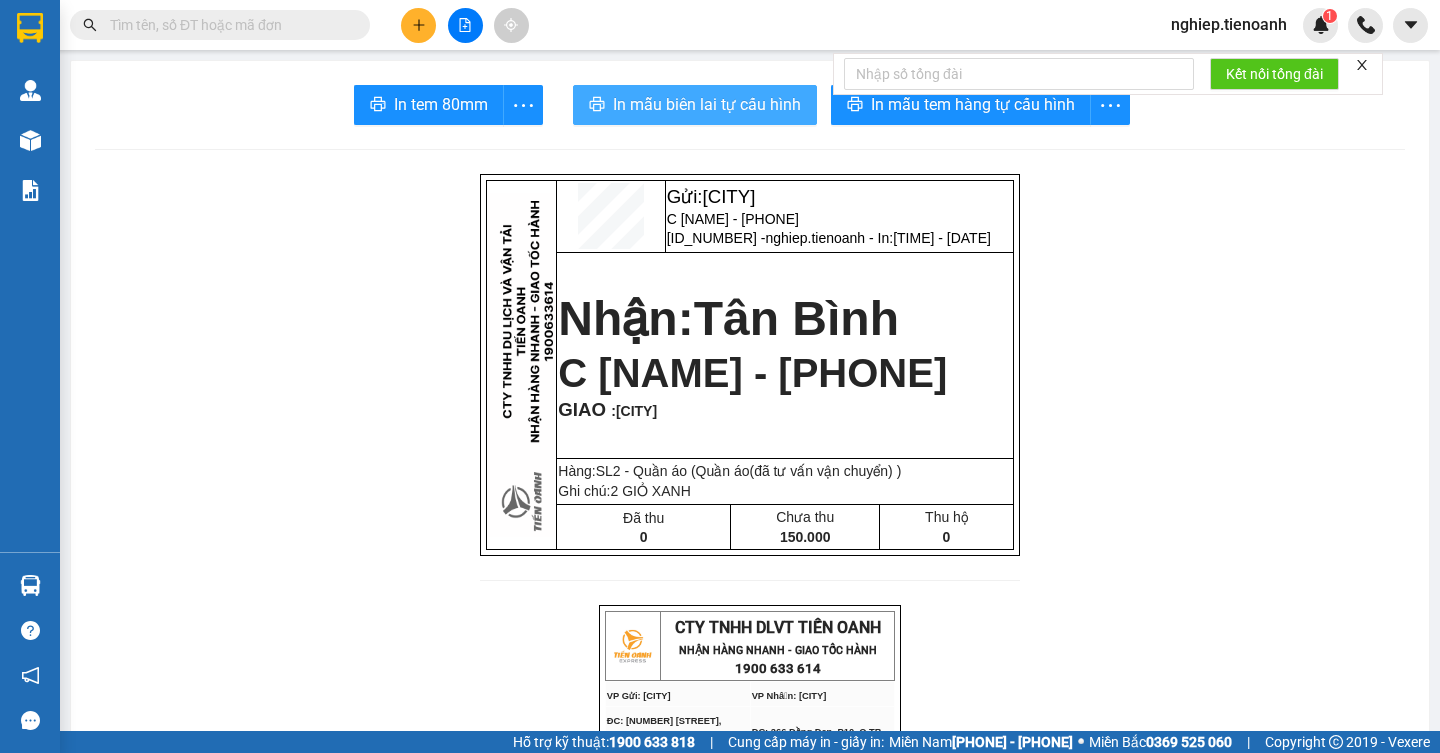 scroll, scrollTop: 0, scrollLeft: 0, axis: both 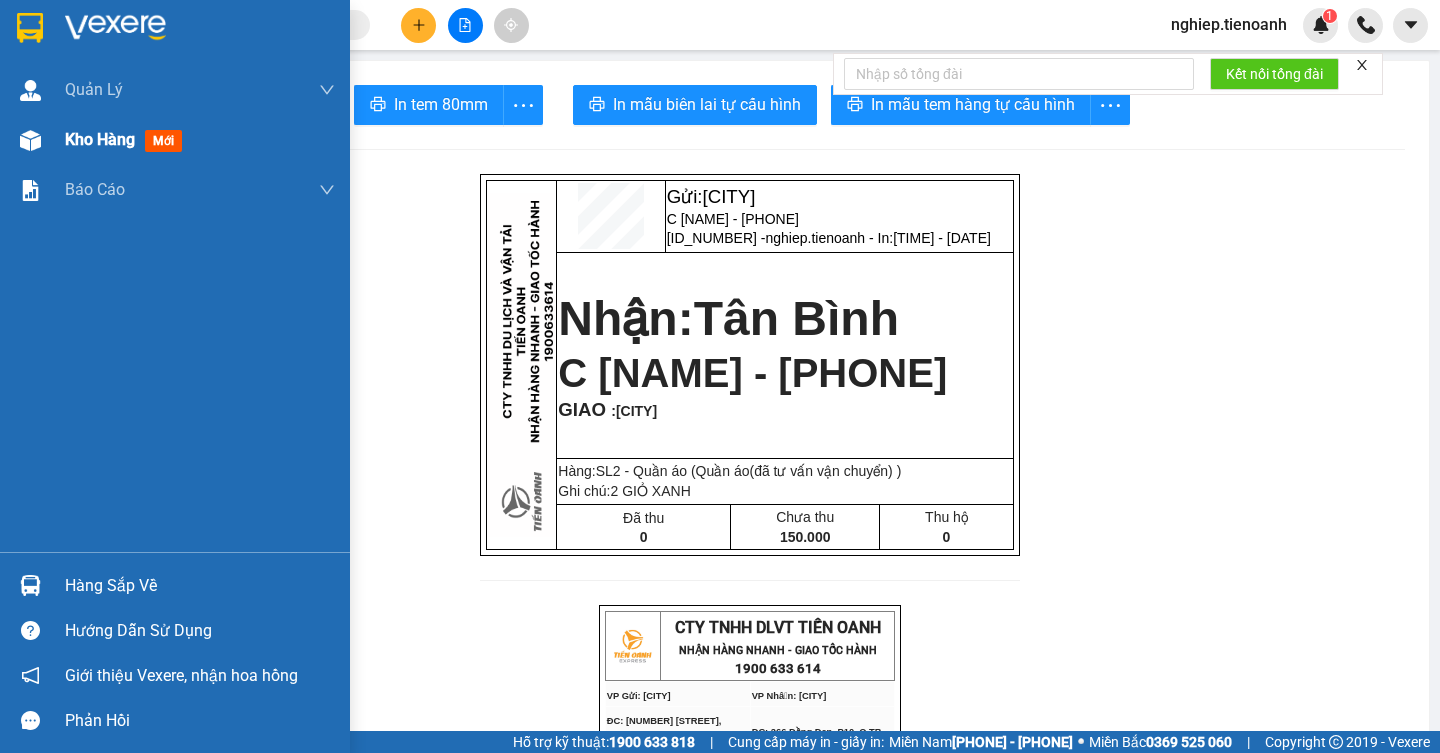 click on "Kho hàng" at bounding box center [100, 139] 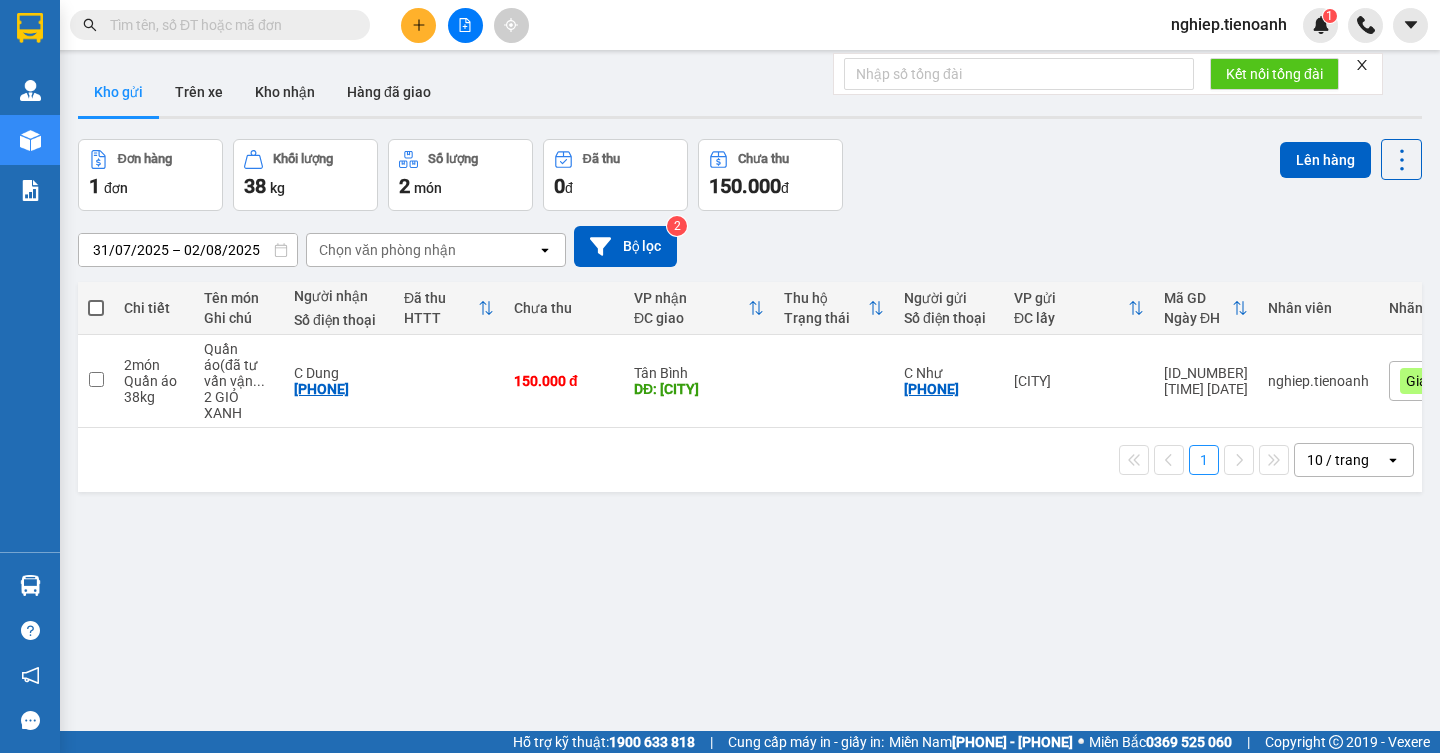 click at bounding box center (96, 308) 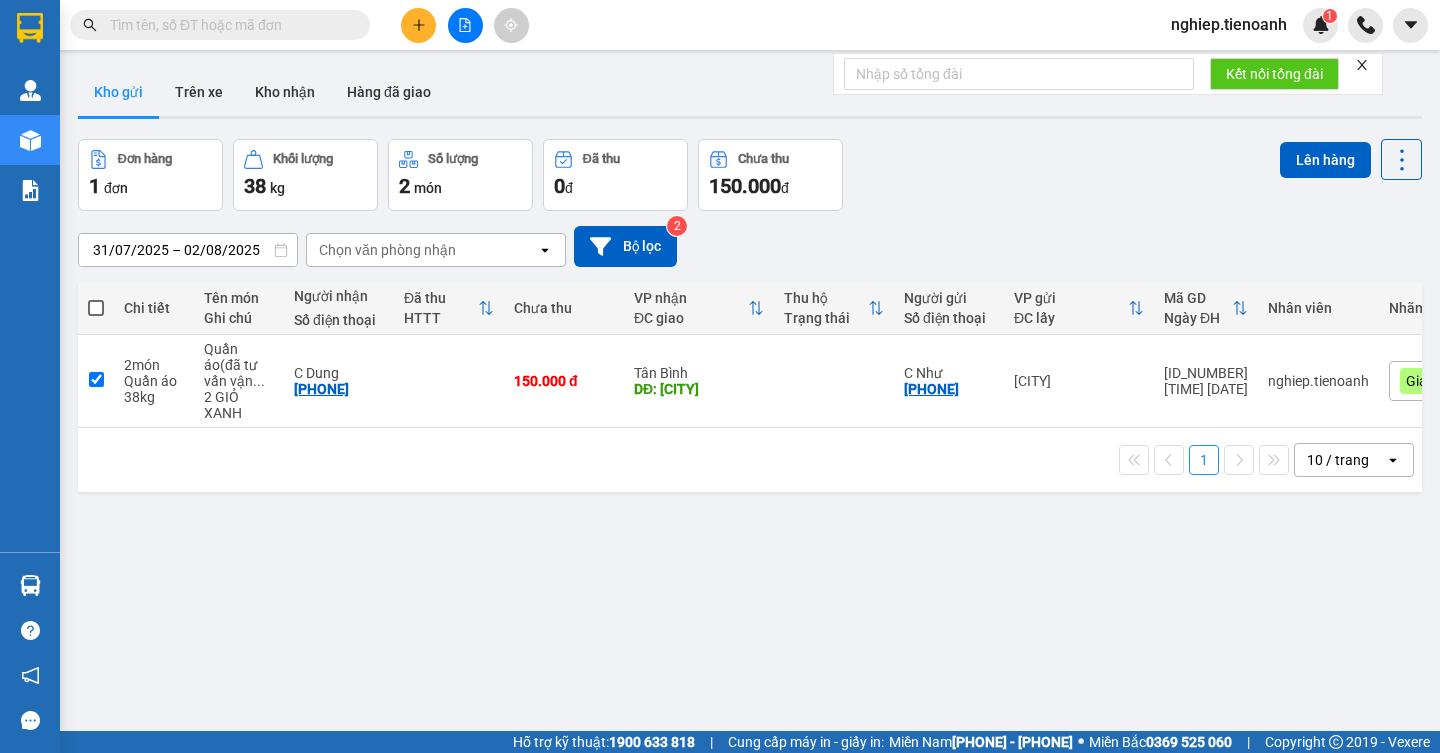 click at bounding box center (96, 308) 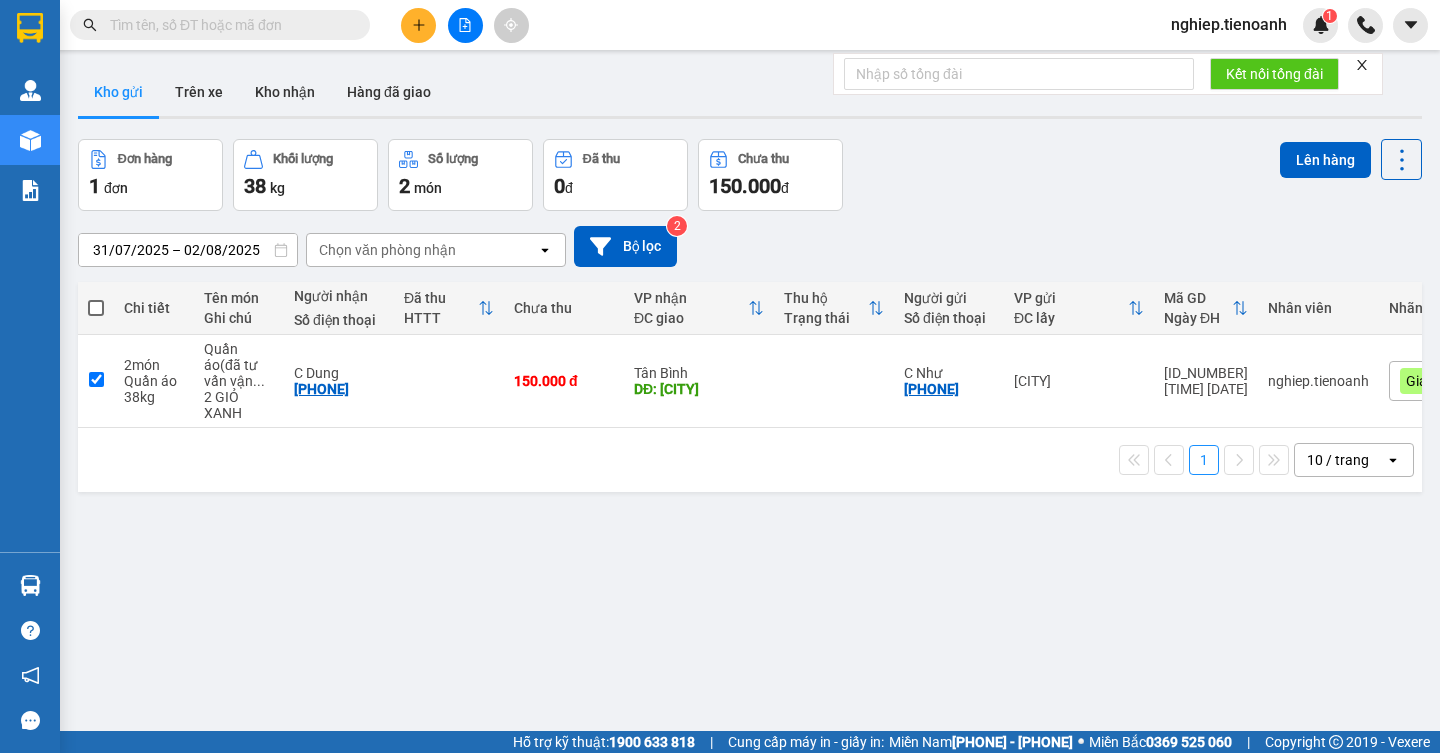 checkbox on "true" 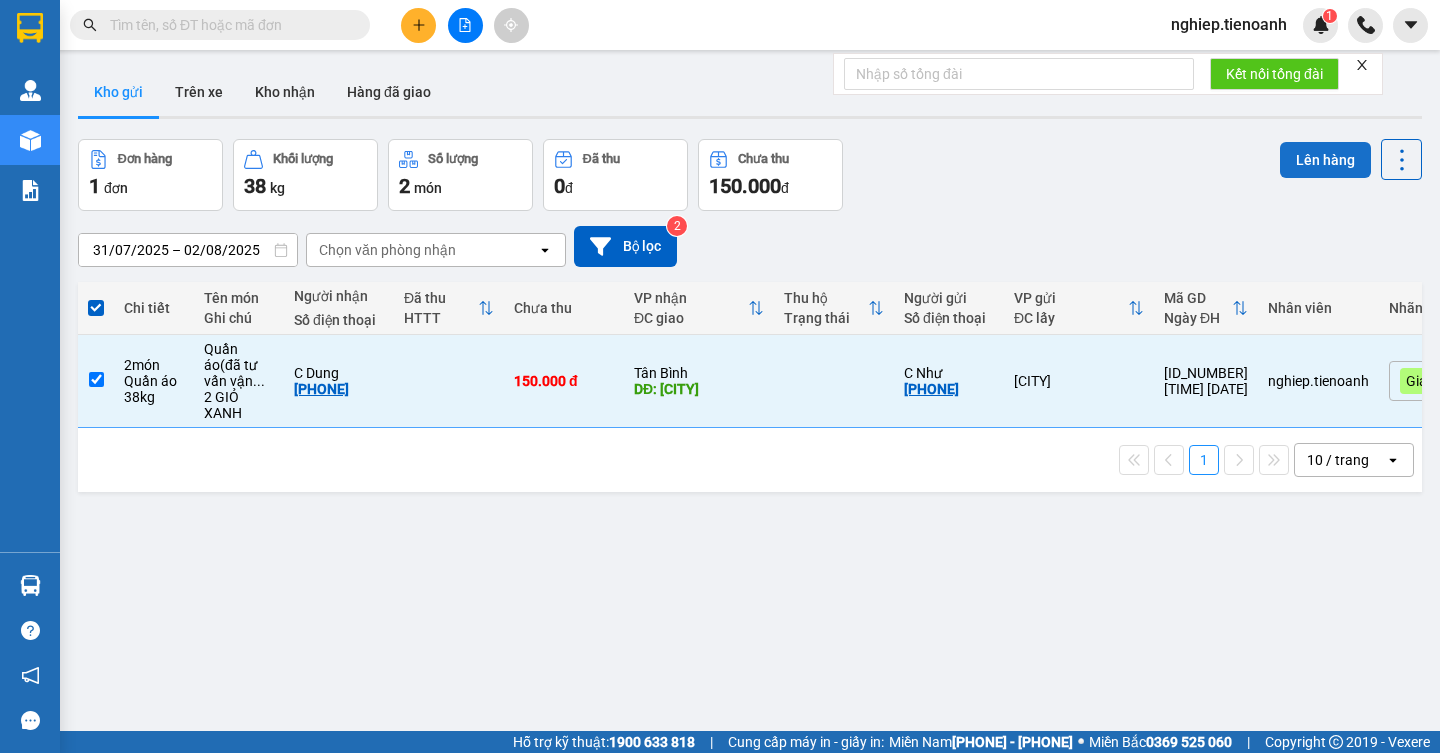 click on "Lên hàng" at bounding box center [1325, 160] 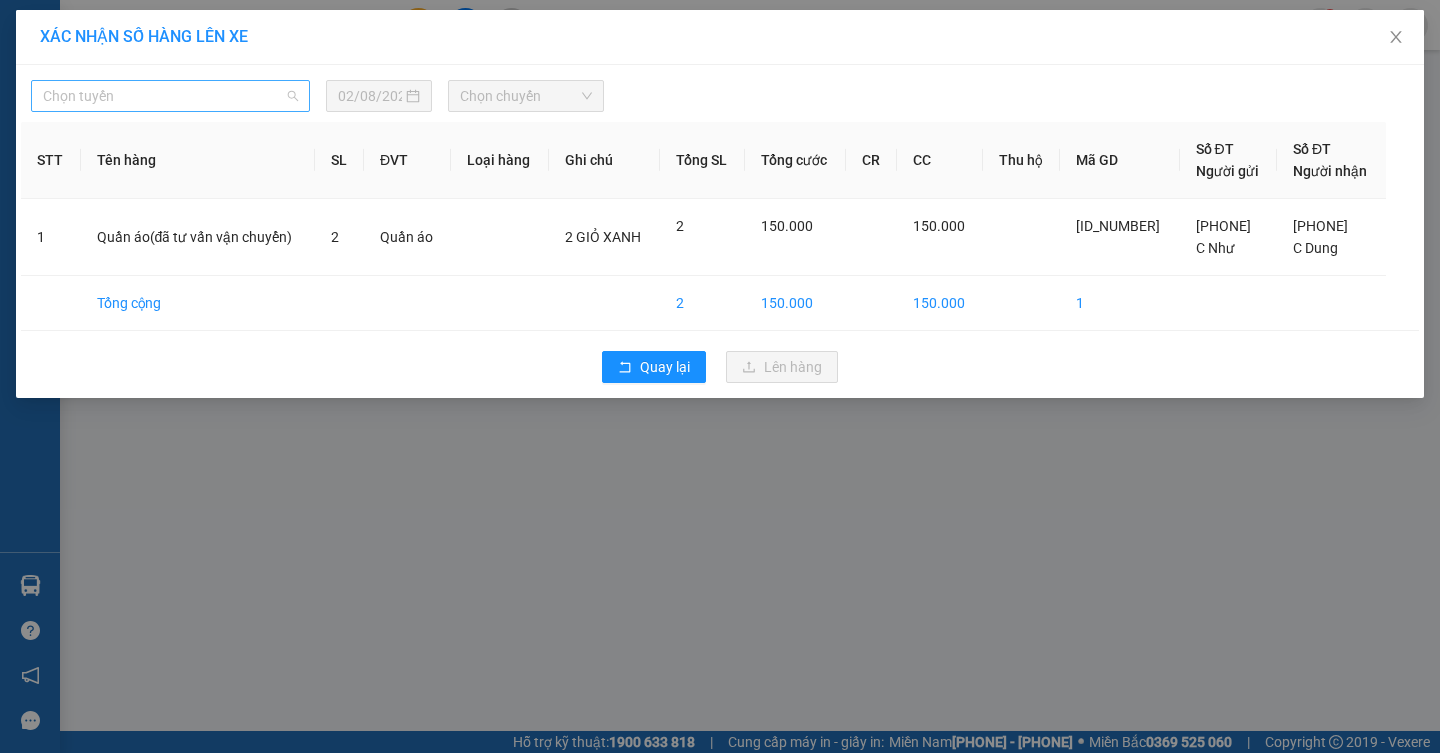 click on "Chọn tuyến" at bounding box center [170, 96] 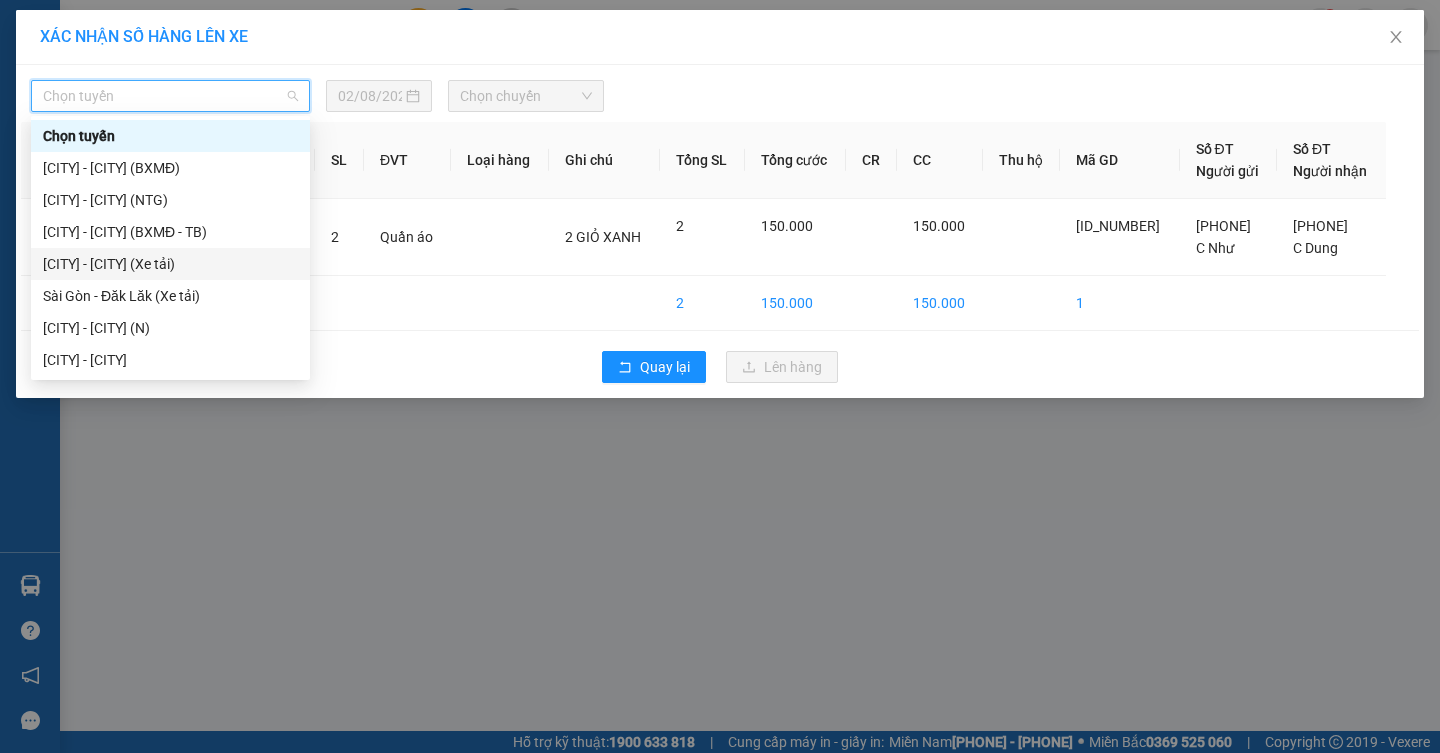 click on "[CITY] - [CITY] (Xe tải)" at bounding box center [170, 264] 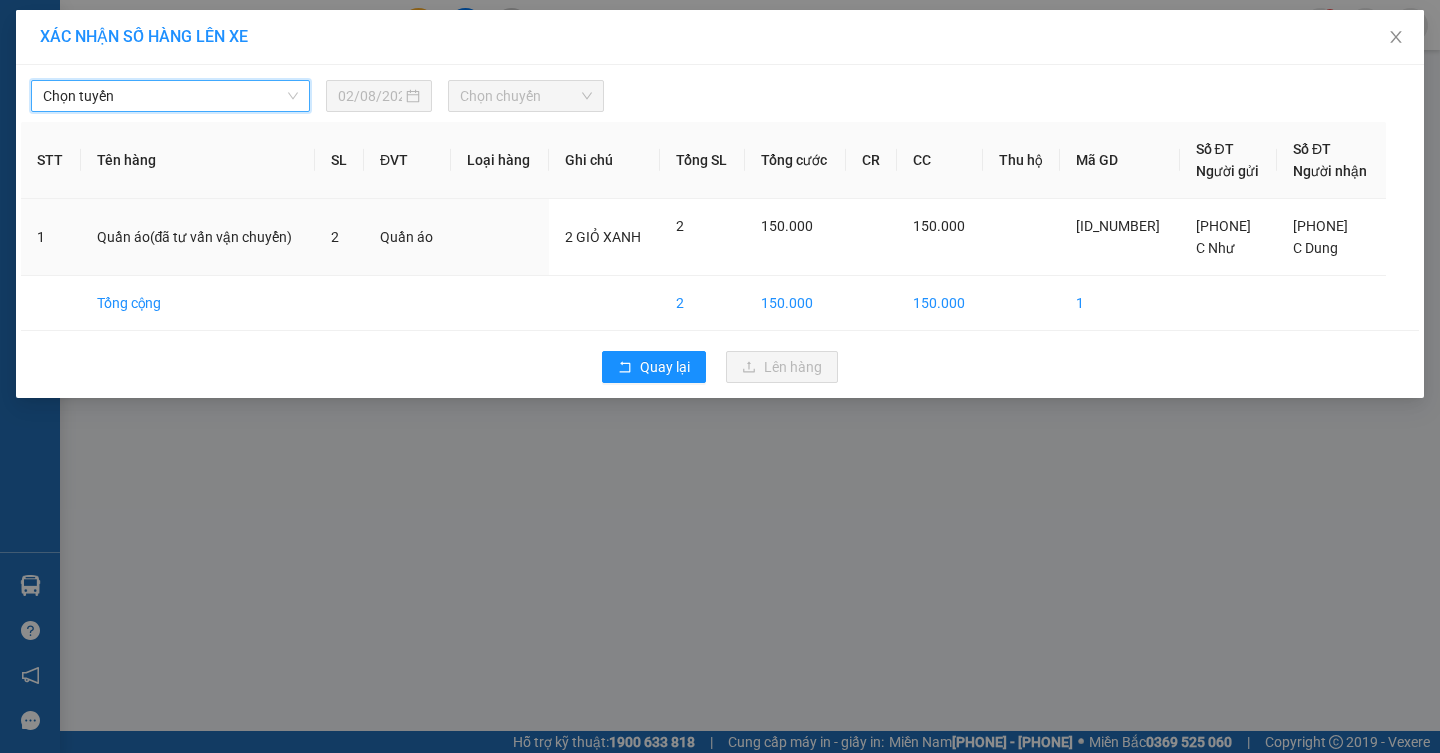 click on "Kết quả tìm kiếm ( 0 )  Bộ lọc  No Data nghiep.tienoanh 1     Quản Lý Quản lý khách hàng Quản lý khách hàng mới Quản lý giao nhận mới     Kho hàng mới     Báo cáo Mẫu 11: Báo cáo dòng tiền đơn đối tác Mẫu 1: Báo cáo dòng tiền theo nhân viên (Nhân Viên) Mẫu 3.2: Báo cáo dòng tiền theo nhân viên toàn nhà xe (Chi Tiết Có Time) Hàng sắp về Hướng dẫn sử dụng Giới thiệu Vexere, nhận hoa hồng Phản hồi Phần mềm hỗ trợ bạn tốt chứ? Hỗ trợ kỹ thuật:  [PHONE] | Cung cấp máy in - giấy in:  Miền Nam  [PHONE] - [PHONE] ⚪️ Miền Bắc  [PHONE] | Copyright   2019 - Vexere Kết nối tổng đài Thông báo Thông báo của bạn Tính năng mới Chưa có thông báo mới XÁC NHẬN SỐ HÀNG LÊN XE Chọn tuyến Chọn tuyến [DATE] Chọn chuyến STT Tên hàng SL ĐVT Loại hàng Ghi chú Tổng SL Tổng cước CR CC Thu hộ Mã GD Số ĐT Số ĐT" at bounding box center [720, 376] 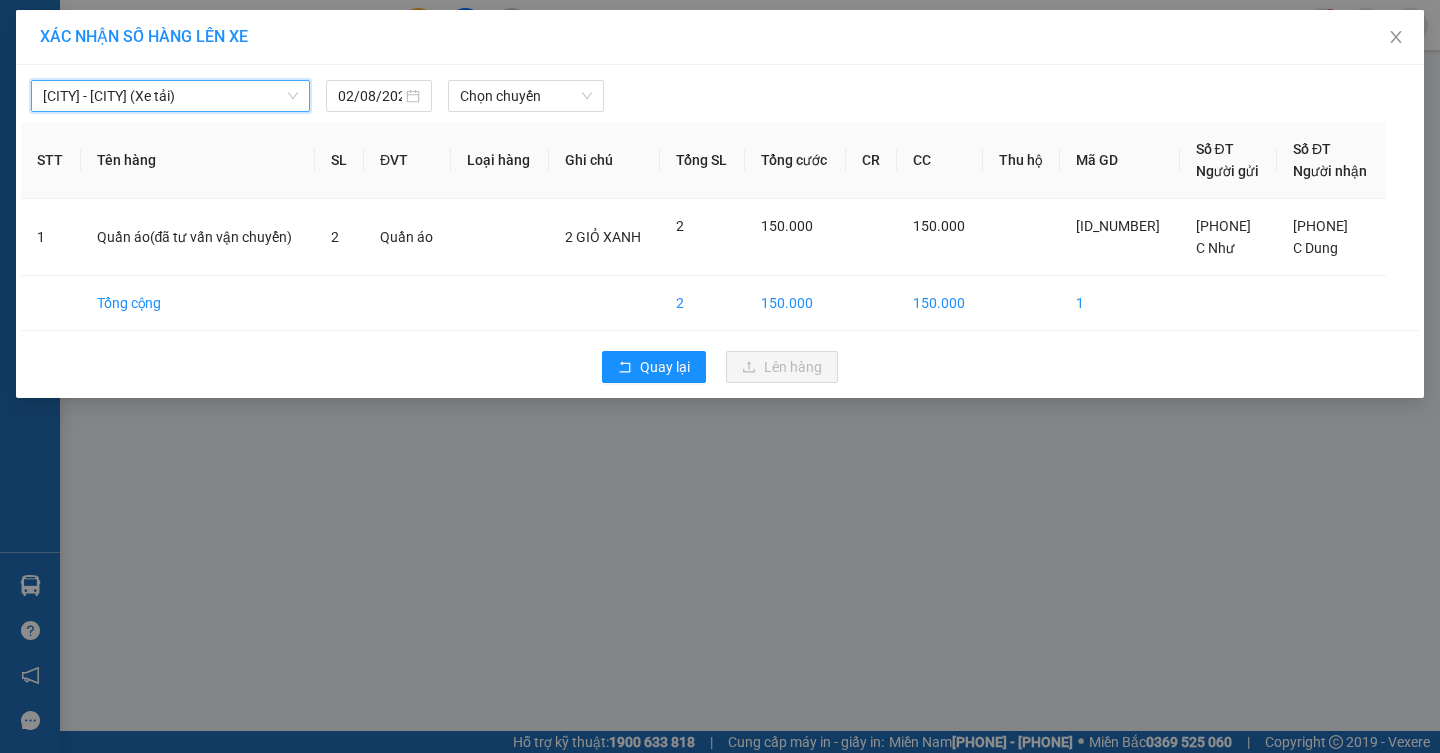 click on "XÁC NHẬN SỐ HÀNG LÊN XE [CITY] - [CITY] (Xe tải) [CITY] - [CITY] (Xe tải) [DATE] Chọn chuyến STT Tên hàng SL ĐVT Loại hàng Ghi chú Tổng SL Tổng cước CR CC Thu hộ Mã GD Số ĐT Người gửi Số ĐT Người nhận 1 Quần áo(đã tư vấn vận chuyển)  2 Quần áo 2 GIỎ XANH  2 150.000 150.000 [ID_NUMBER] [PHONE] C [NAME]  [PHONE] C [NAME]  Tổng cộng 2 150.000 150.000 1 Quay lại Lên hàng" at bounding box center (720, 376) 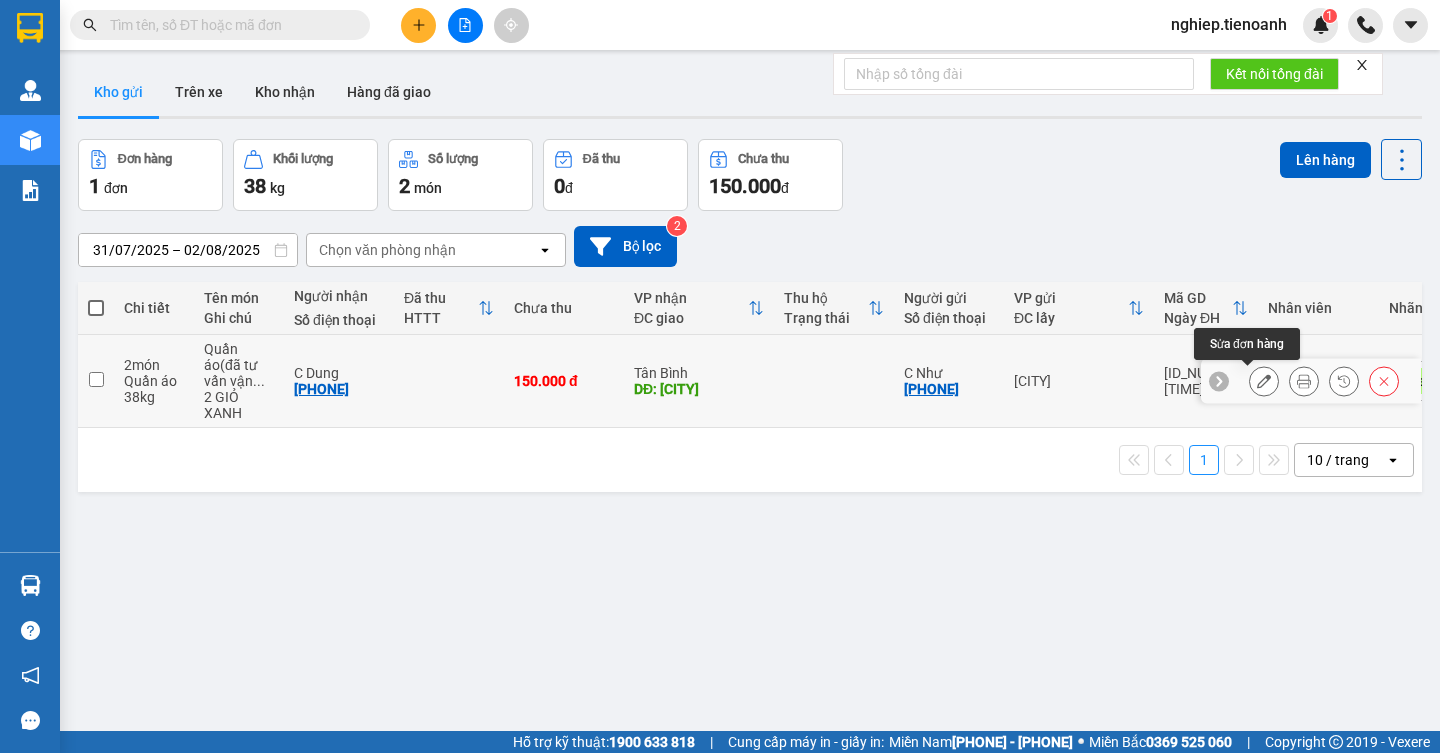 click 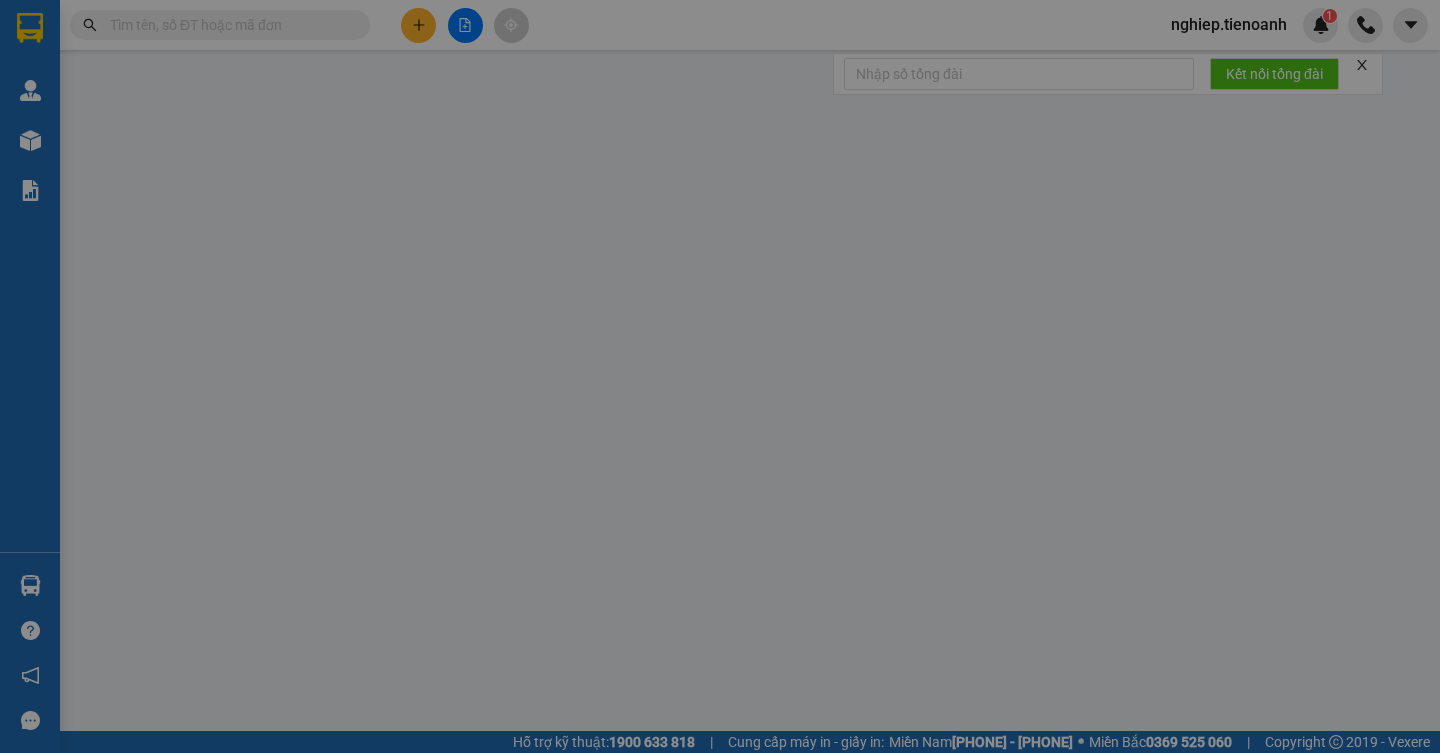 type on "[PHONE]" 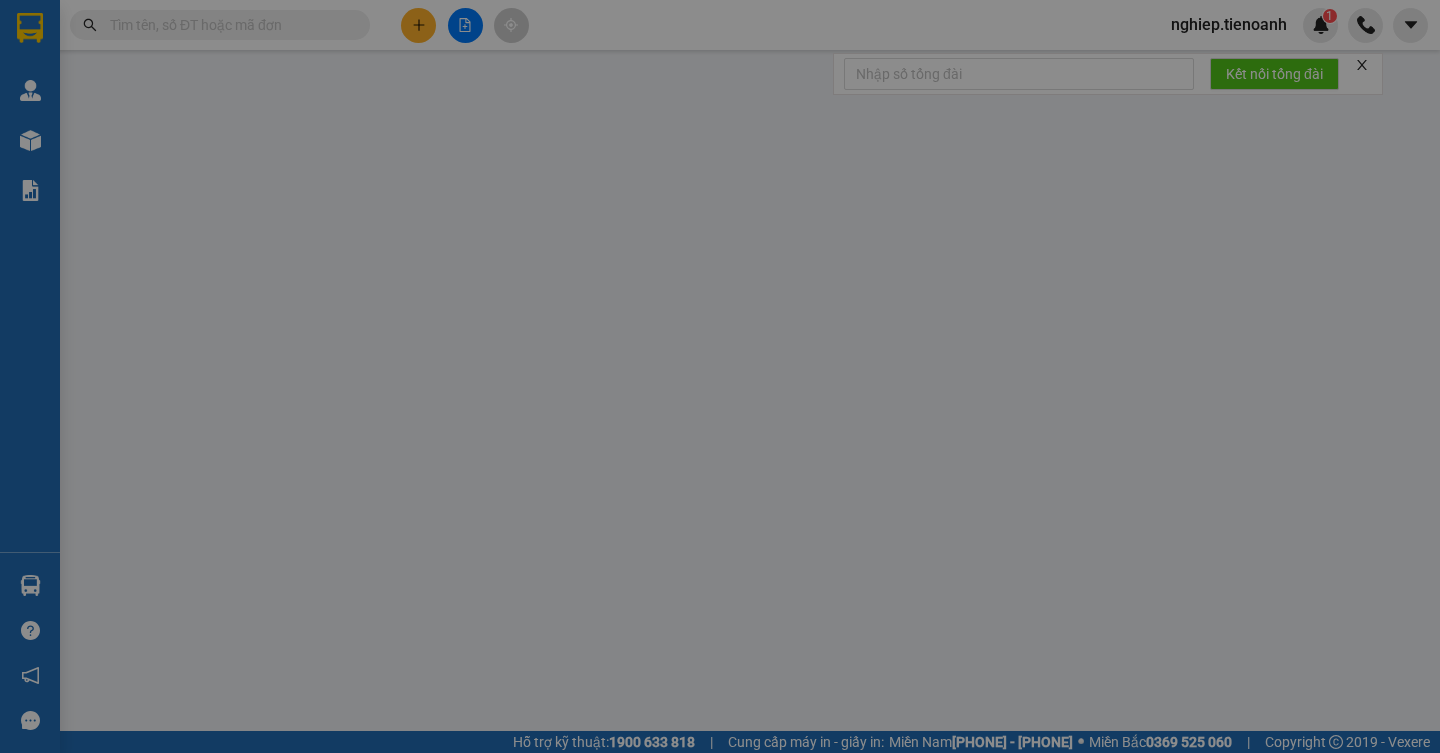 type on "C Như" 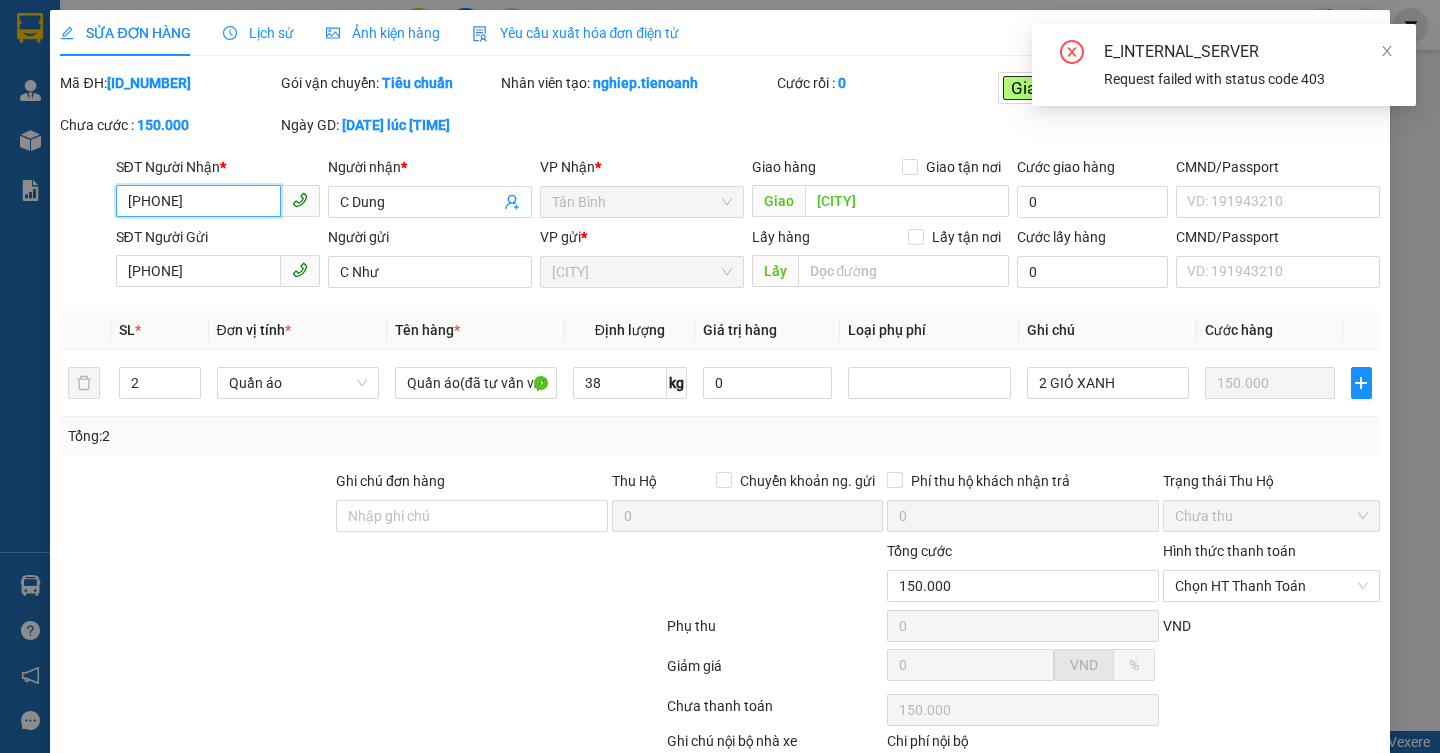 scroll, scrollTop: 125, scrollLeft: 0, axis: vertical 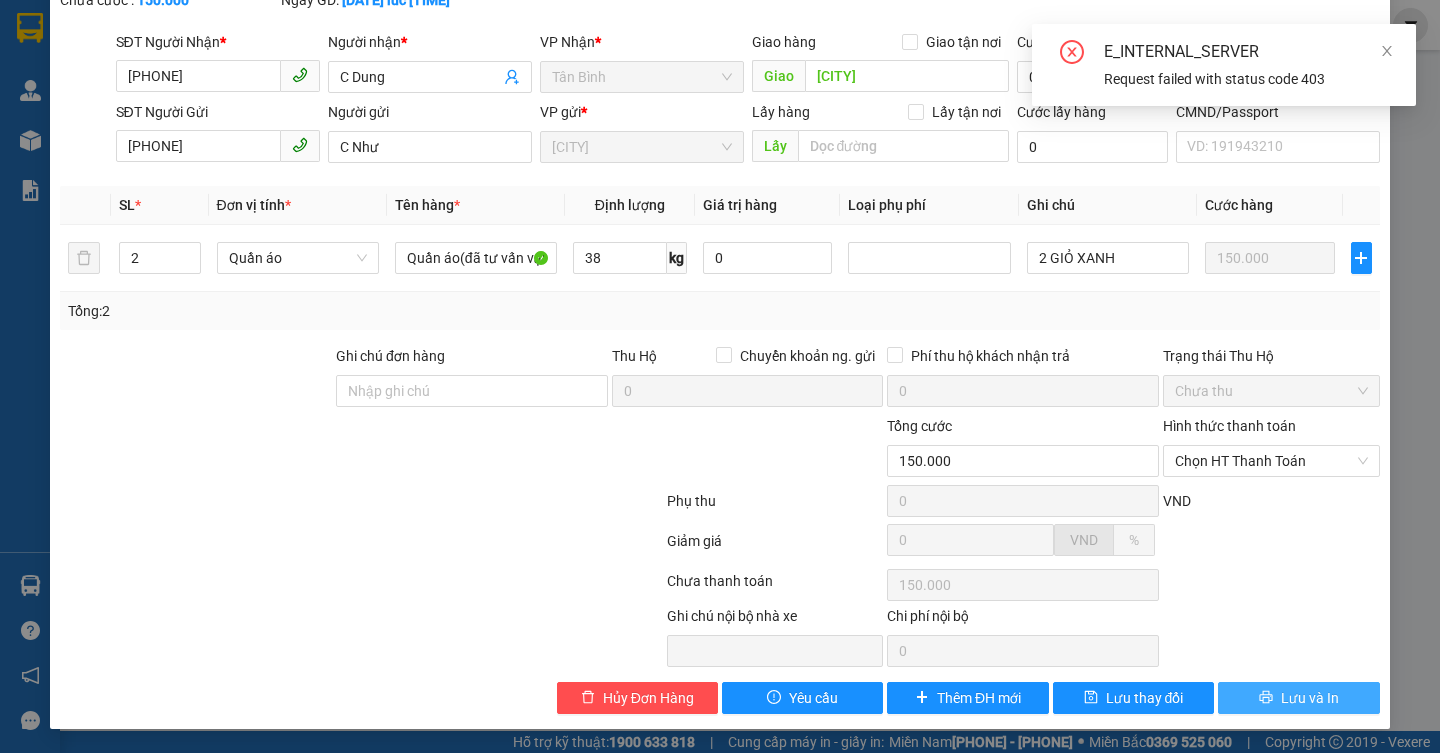 click 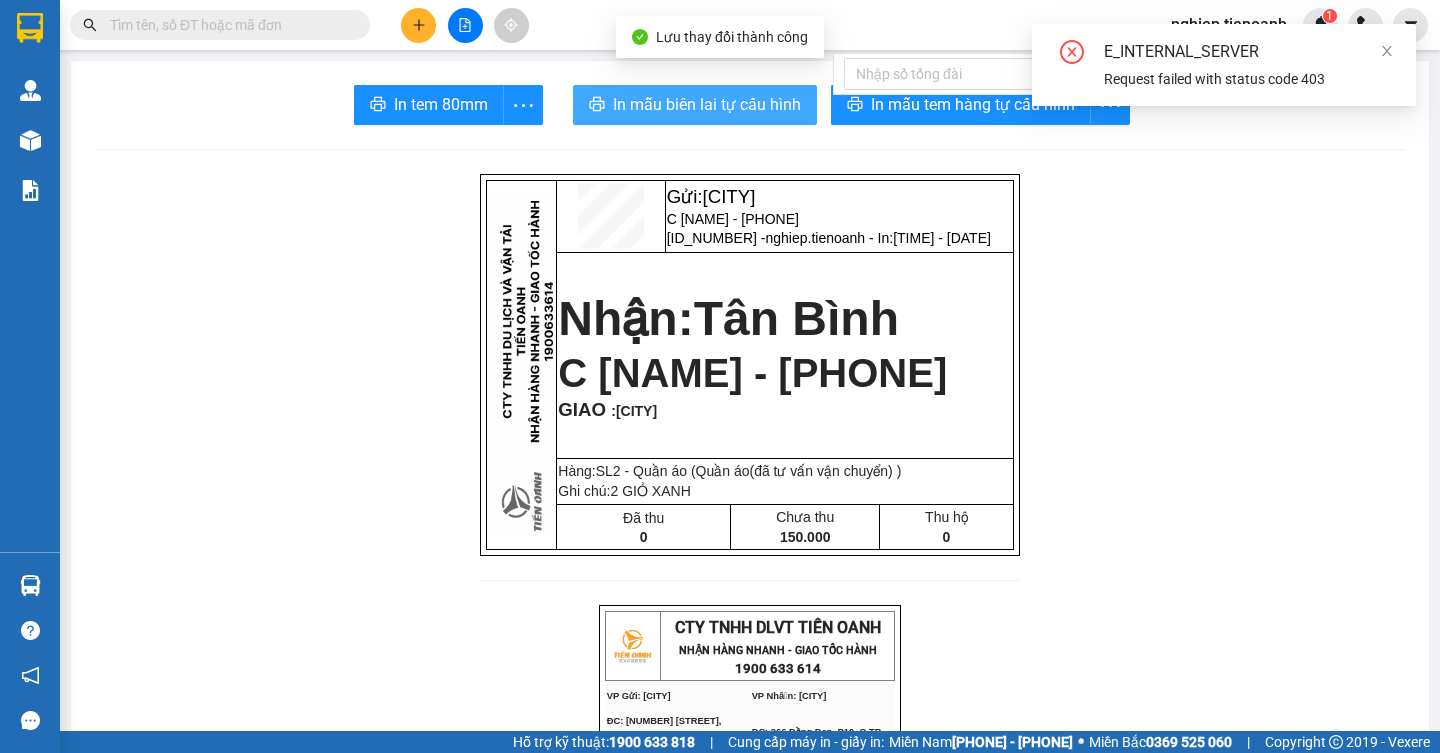 click on "In mẫu biên lai tự cấu hình" at bounding box center (707, 104) 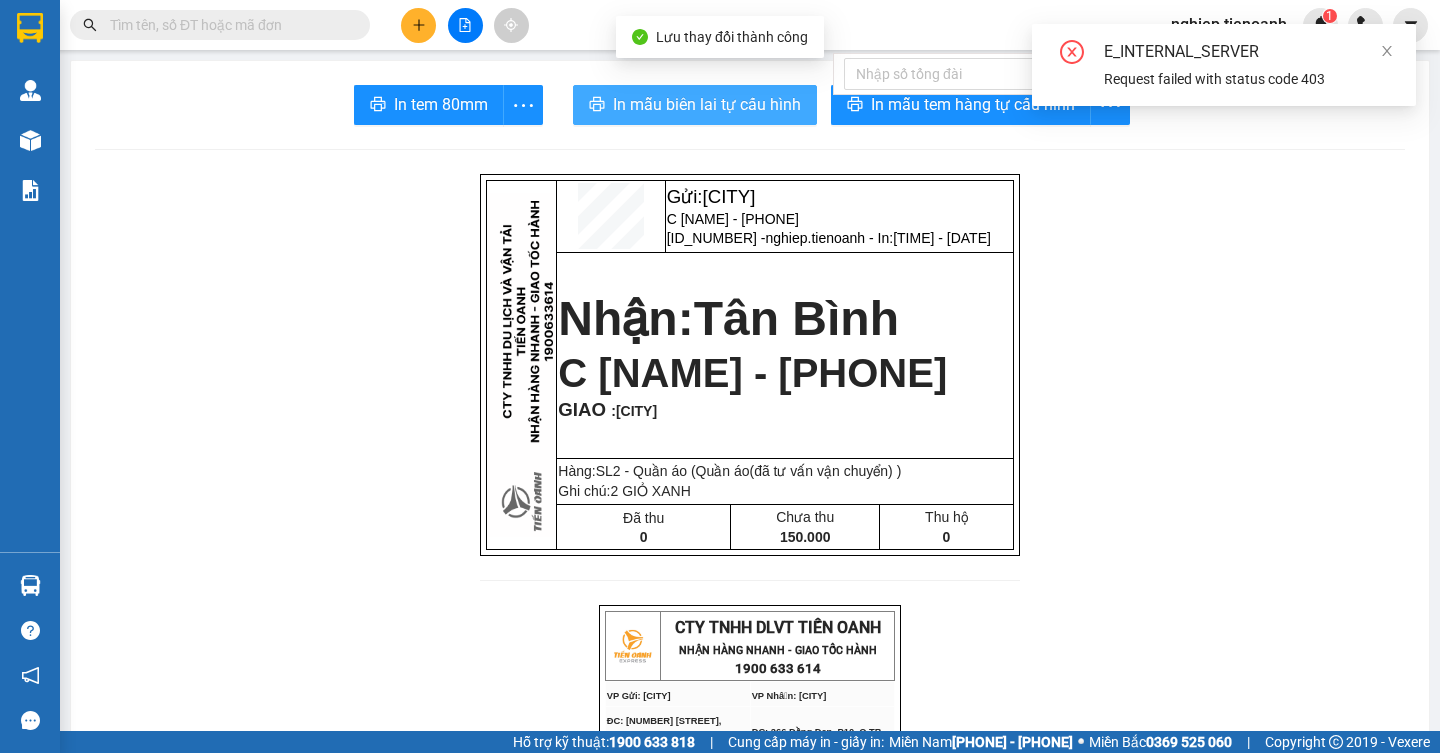 scroll, scrollTop: 0, scrollLeft: 0, axis: both 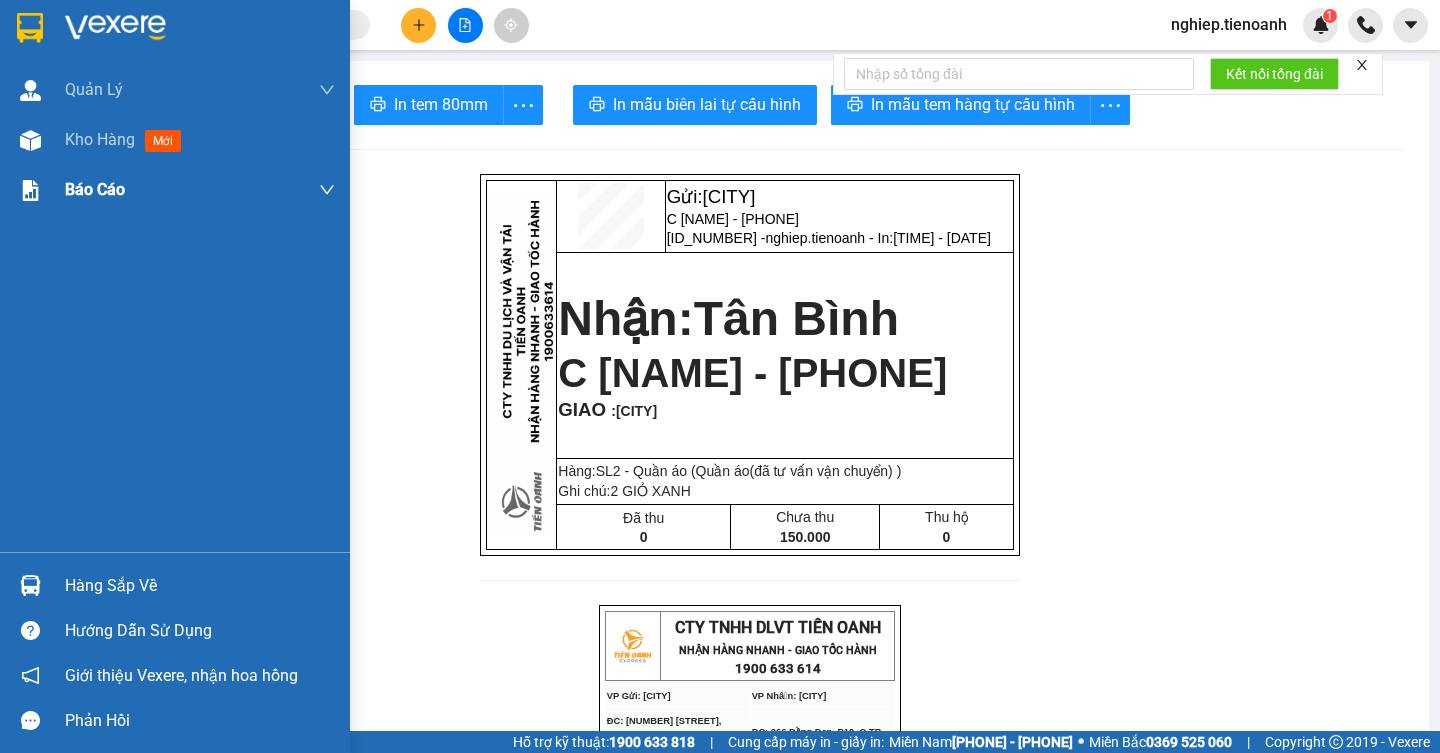 drag, startPoint x: 65, startPoint y: 146, endPoint x: 265, endPoint y: 186, distance: 203.96078 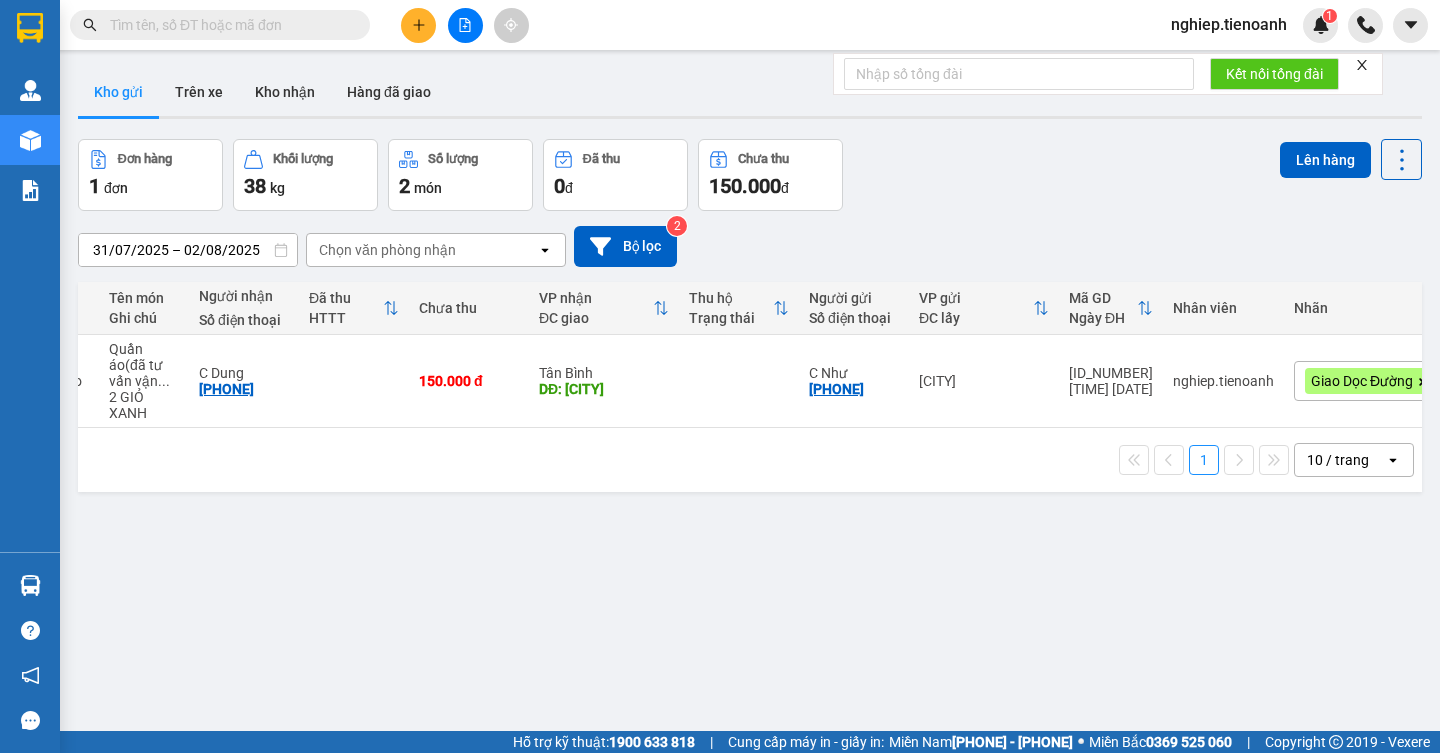 scroll, scrollTop: 0, scrollLeft: 0, axis: both 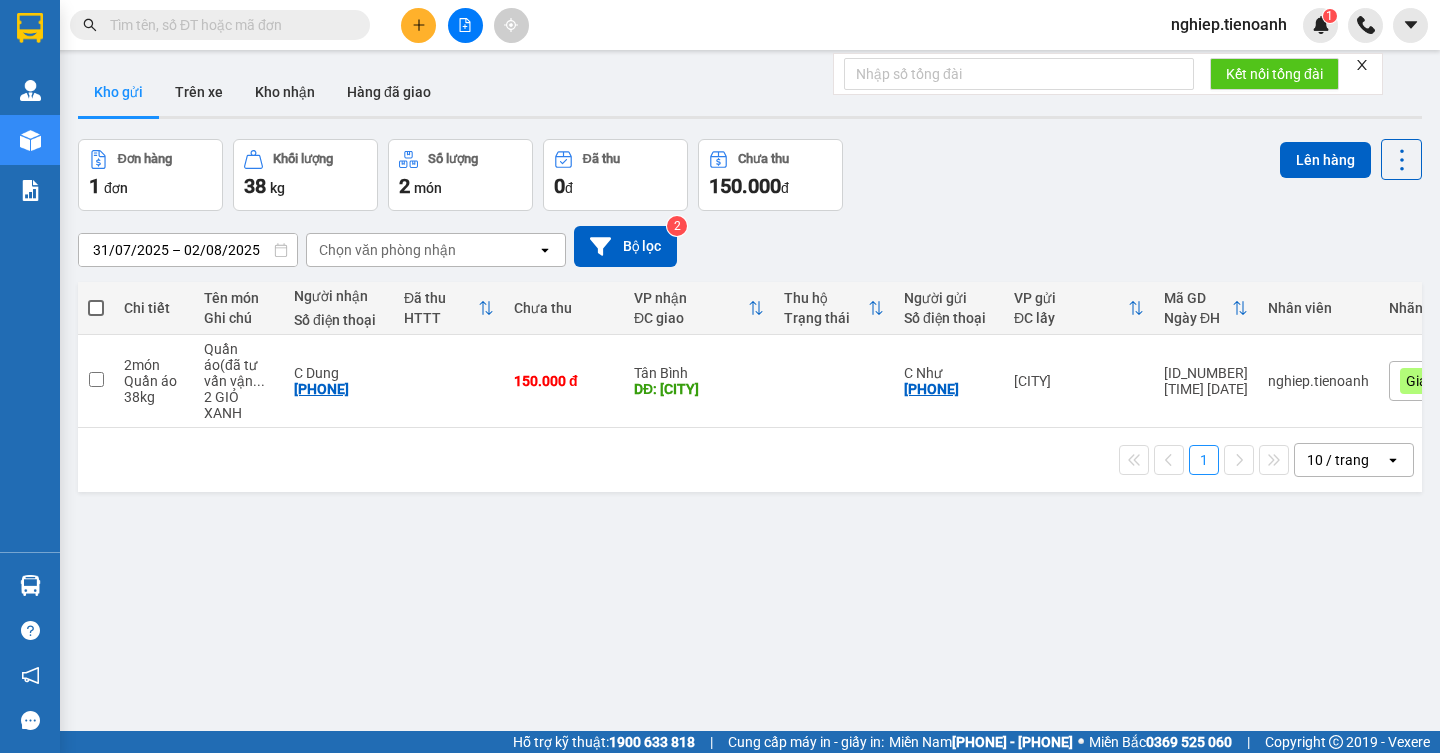 click at bounding box center (96, 308) 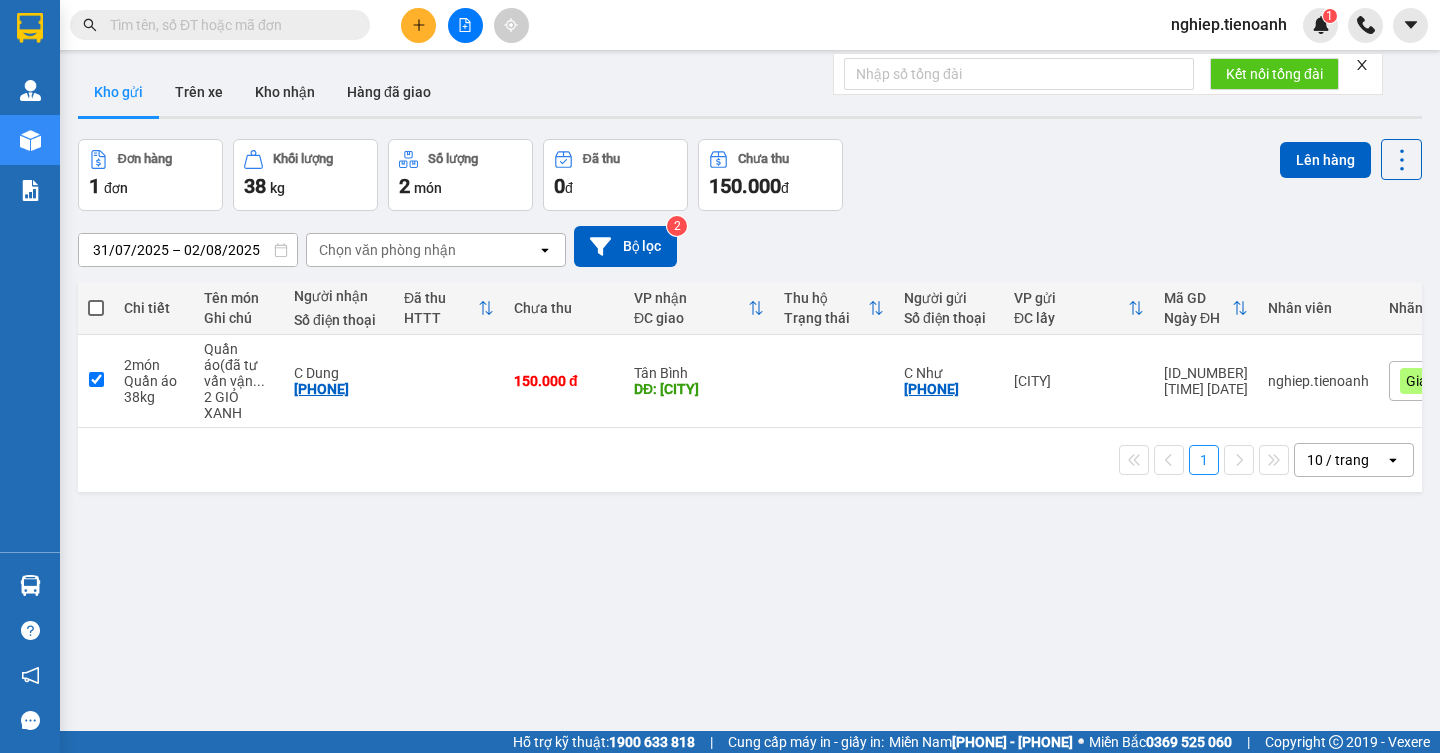 checkbox on "true" 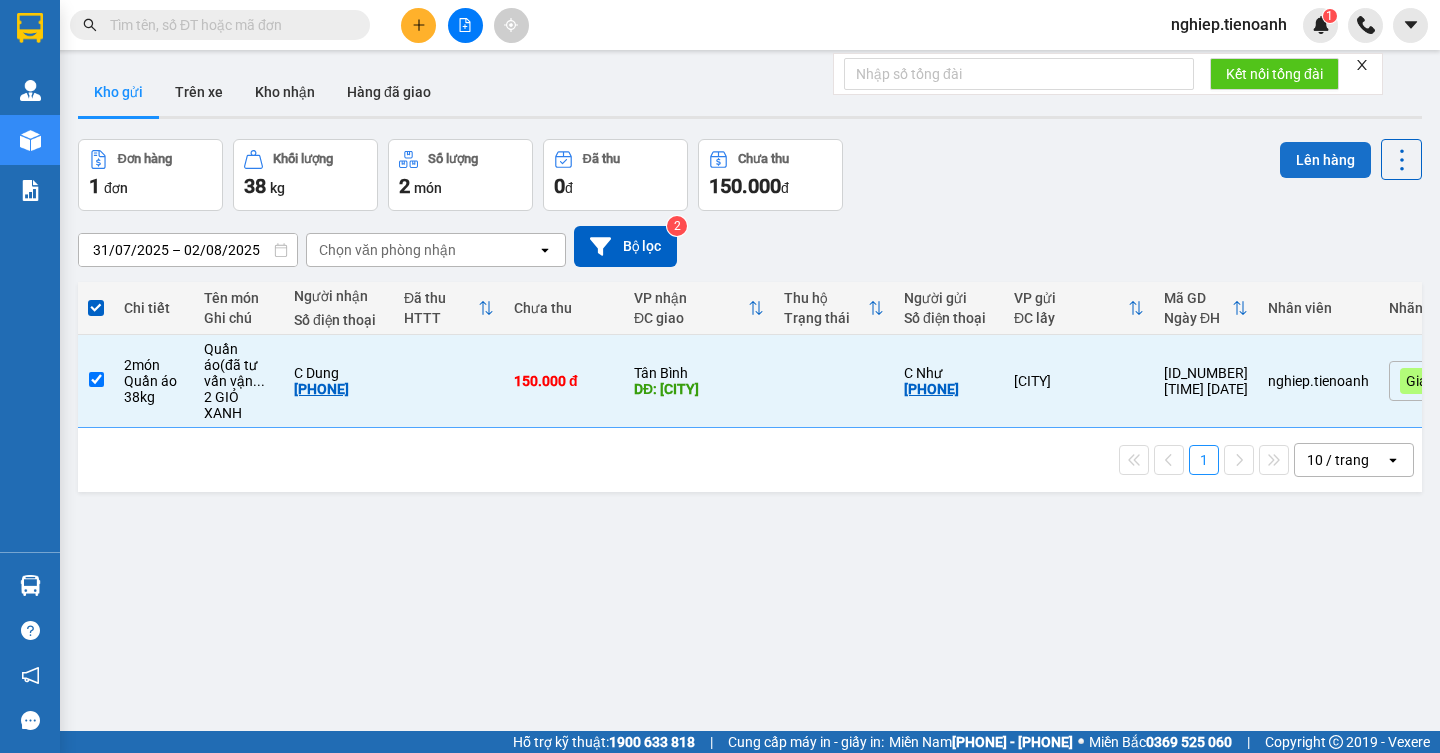 click on "Lên hàng" at bounding box center (1325, 160) 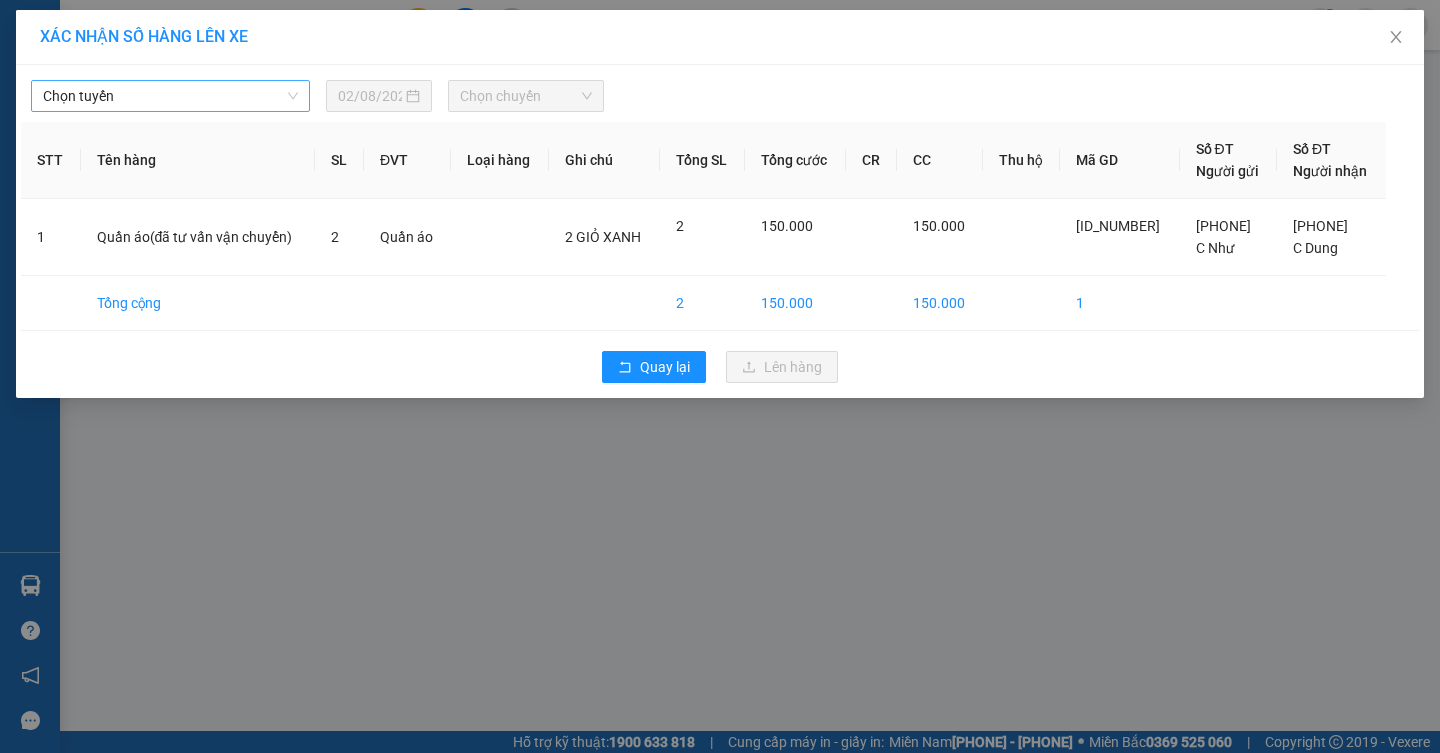 click on "Chọn tuyến" at bounding box center [170, 96] 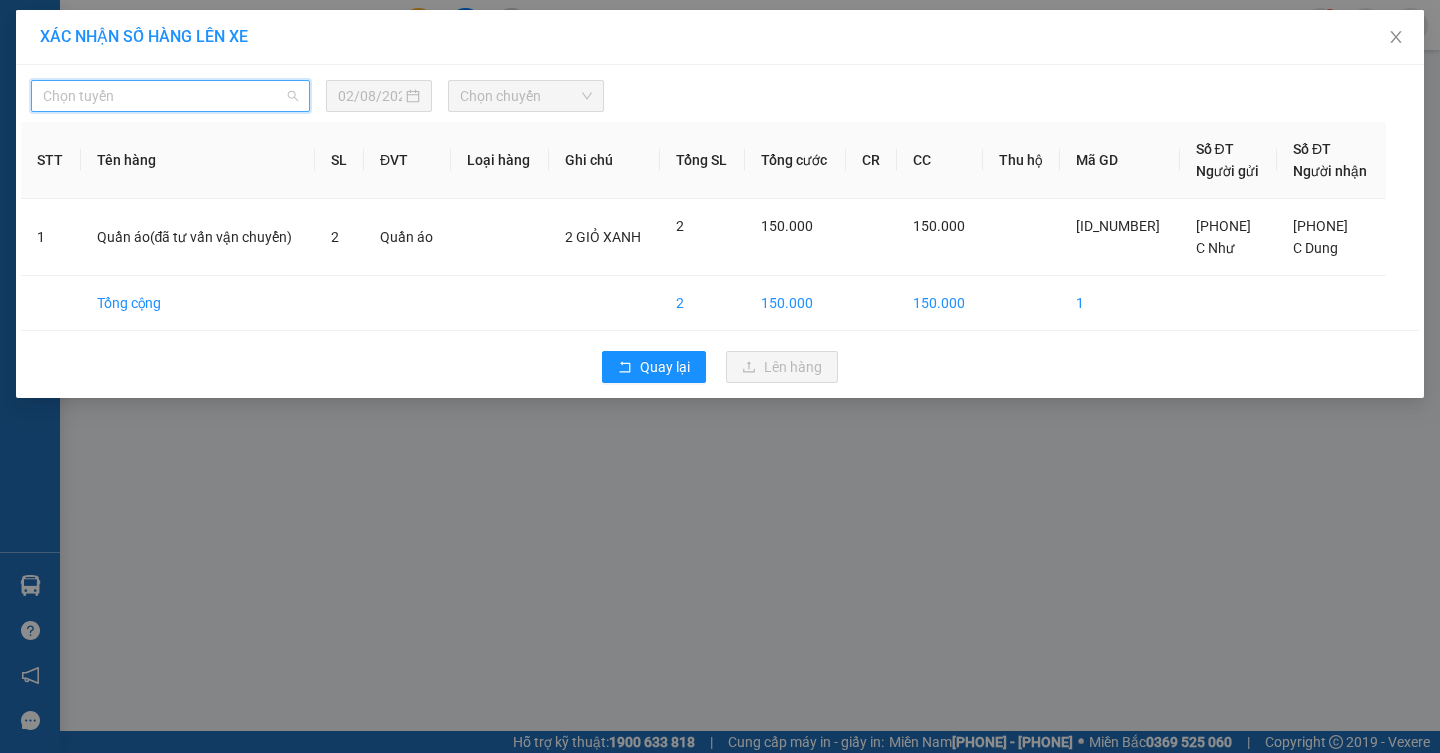 click on "Chọn tuyến" at bounding box center [170, 96] 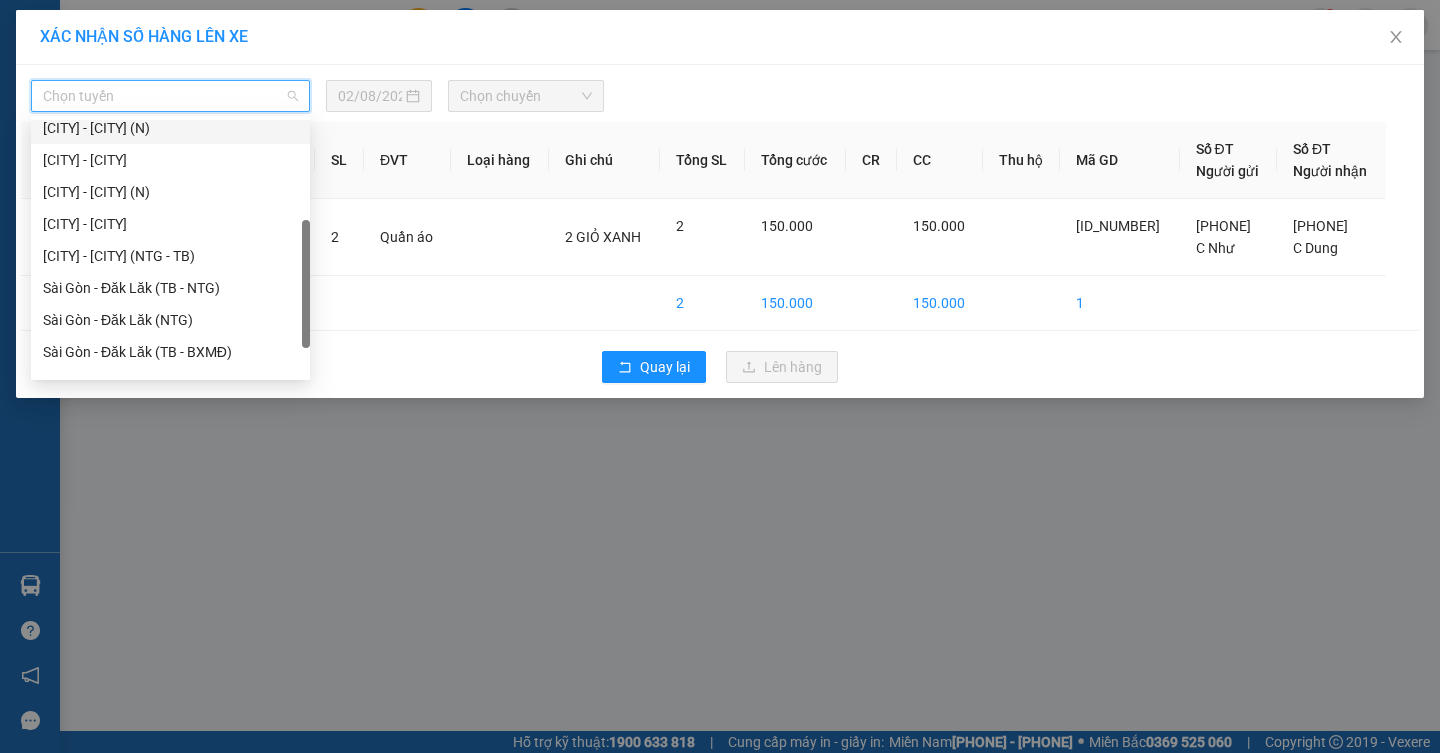 scroll, scrollTop: 256, scrollLeft: 0, axis: vertical 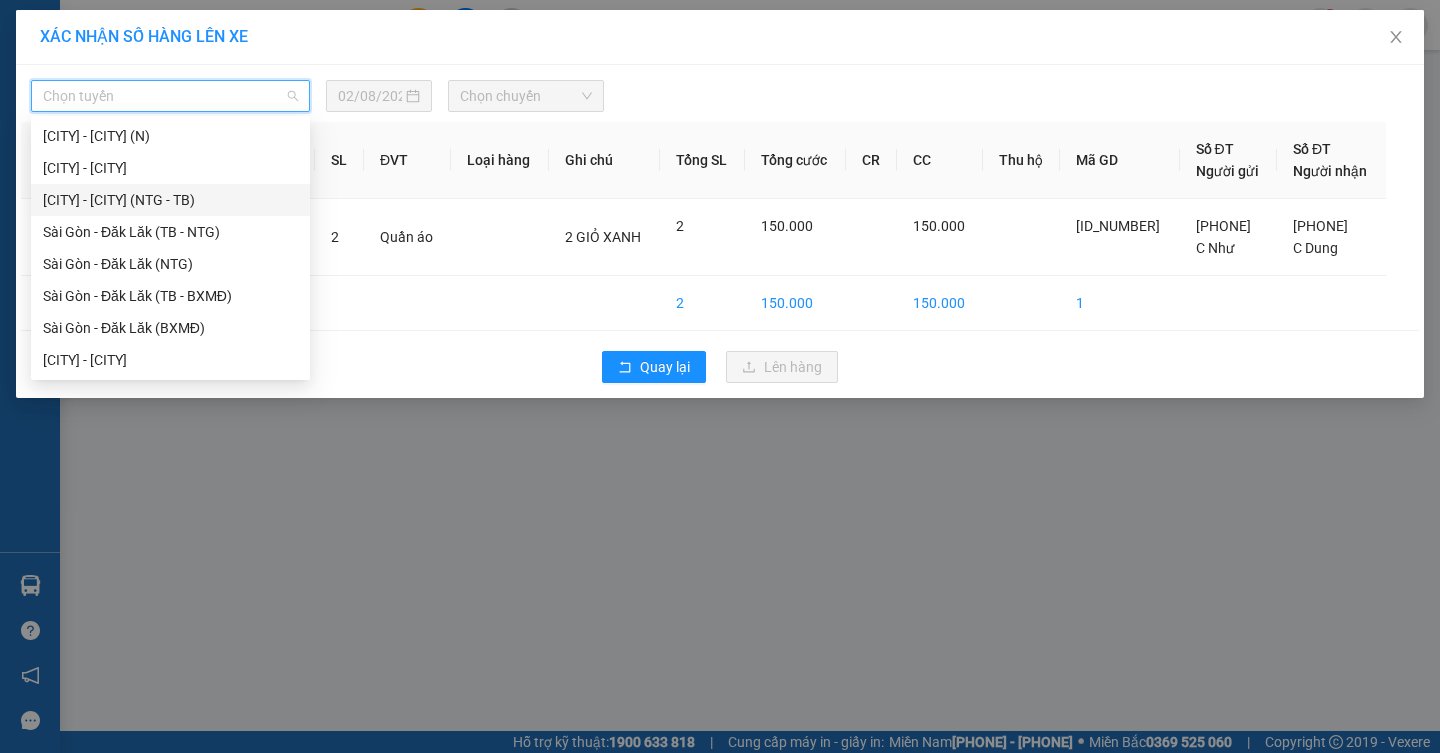 click on "[CITY] - [CITY] (NTG - TB)" at bounding box center (170, 200) 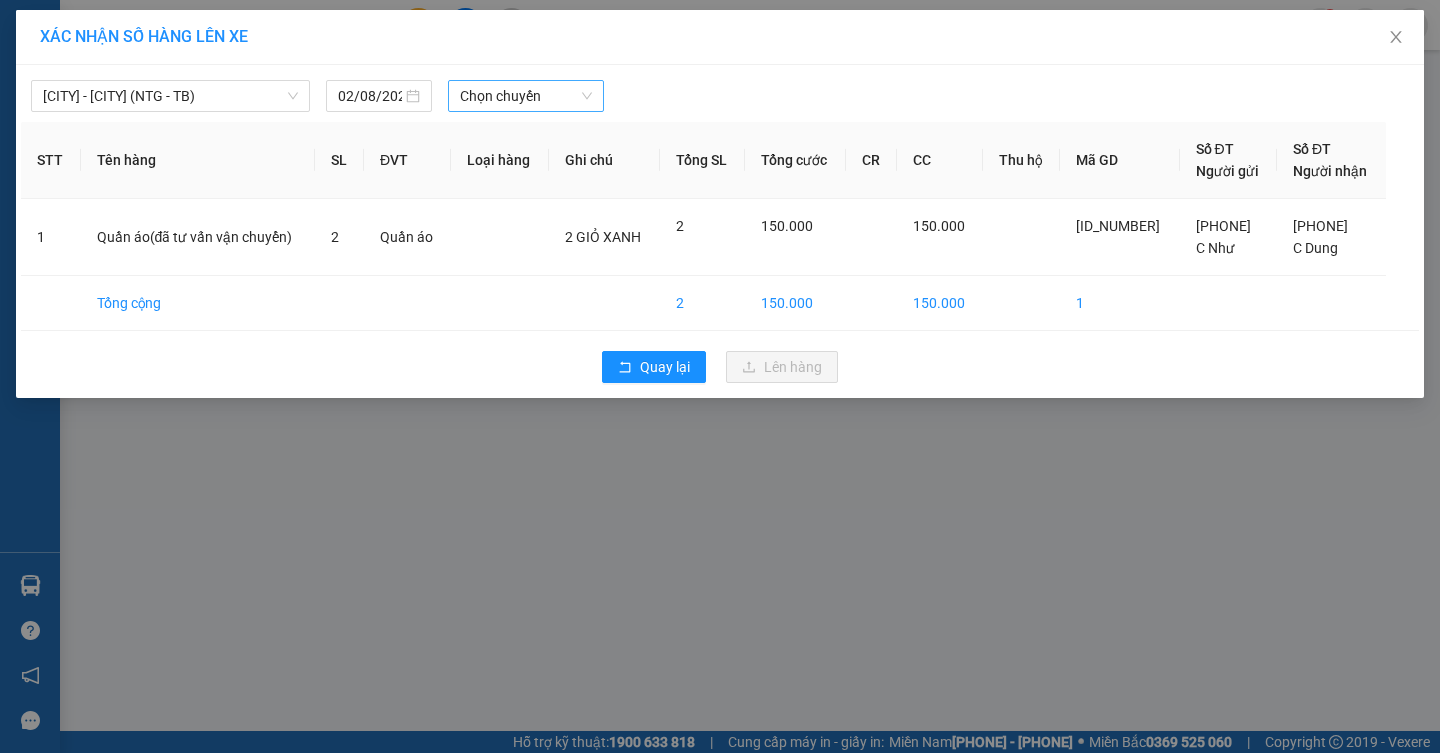 click on "Chọn chuyến" at bounding box center [526, 96] 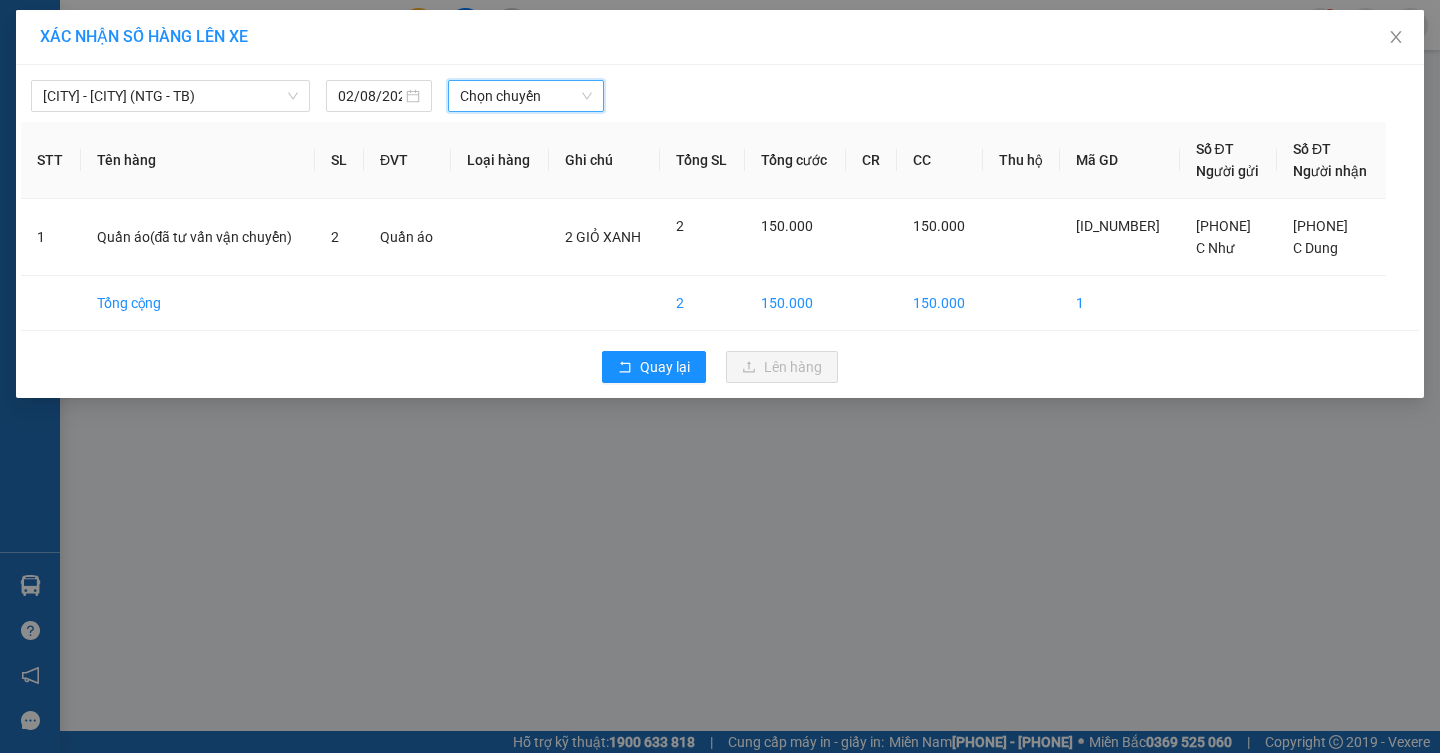 click on "Chọn chuyến" at bounding box center [526, 96] 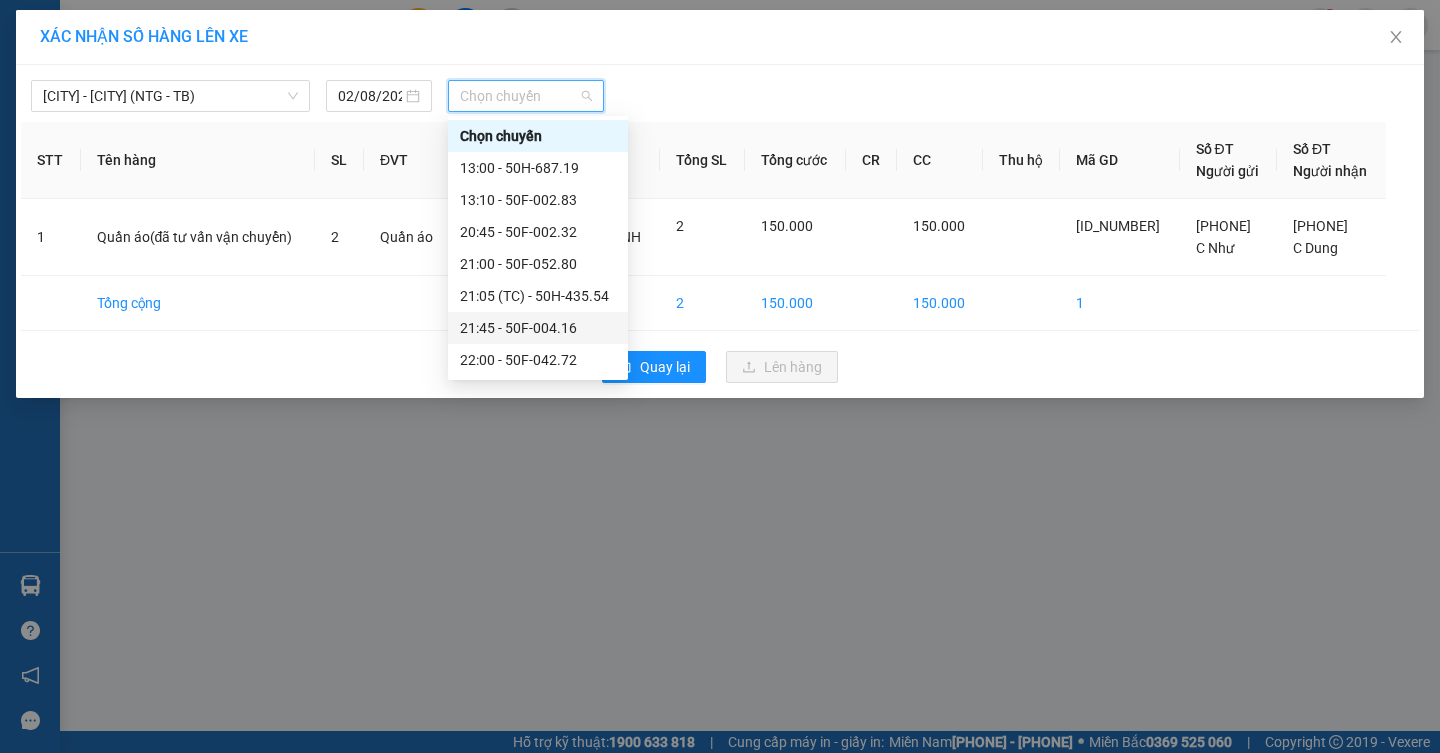 scroll, scrollTop: 64, scrollLeft: 0, axis: vertical 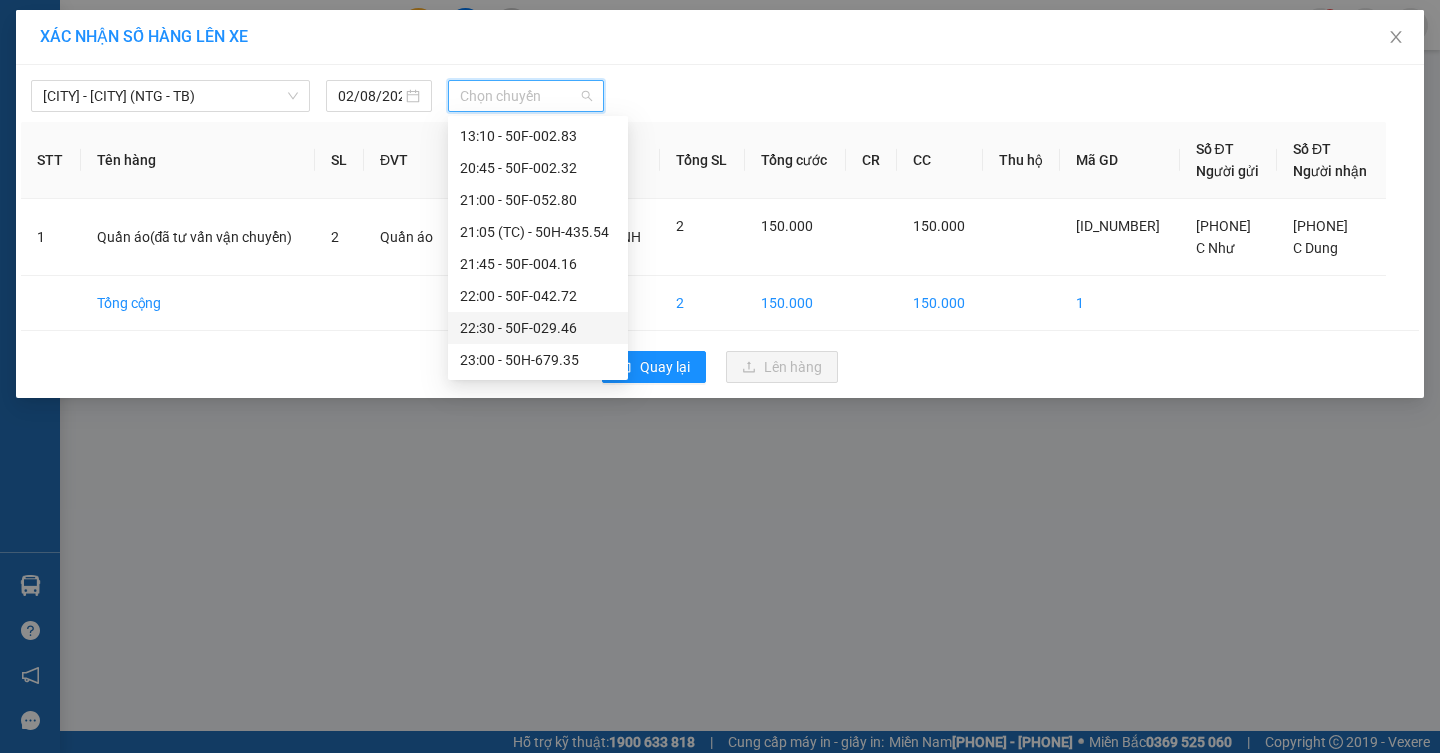 click on "[TIME]     - [CODE]" at bounding box center [538, 328] 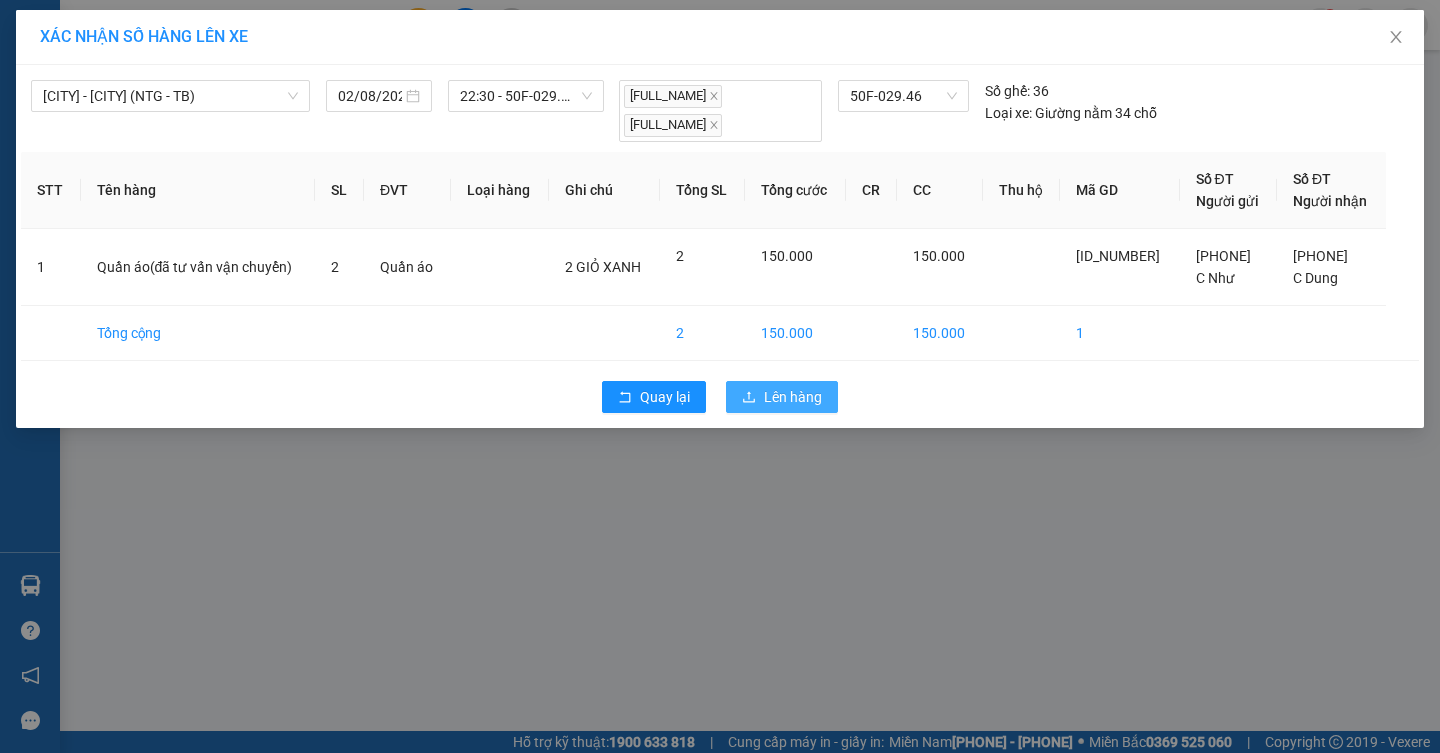 click on "Lên hàng" at bounding box center [793, 397] 